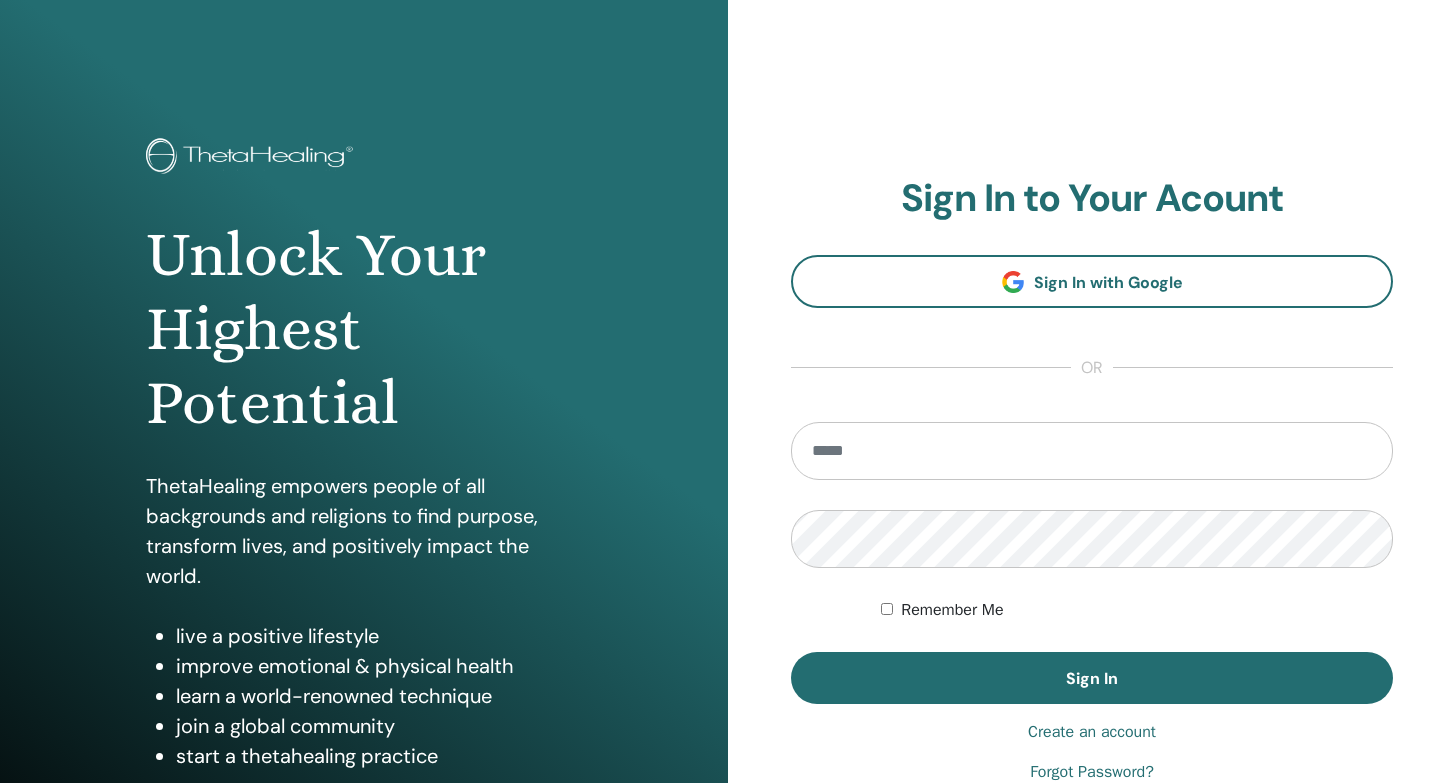 scroll, scrollTop: 0, scrollLeft: 0, axis: both 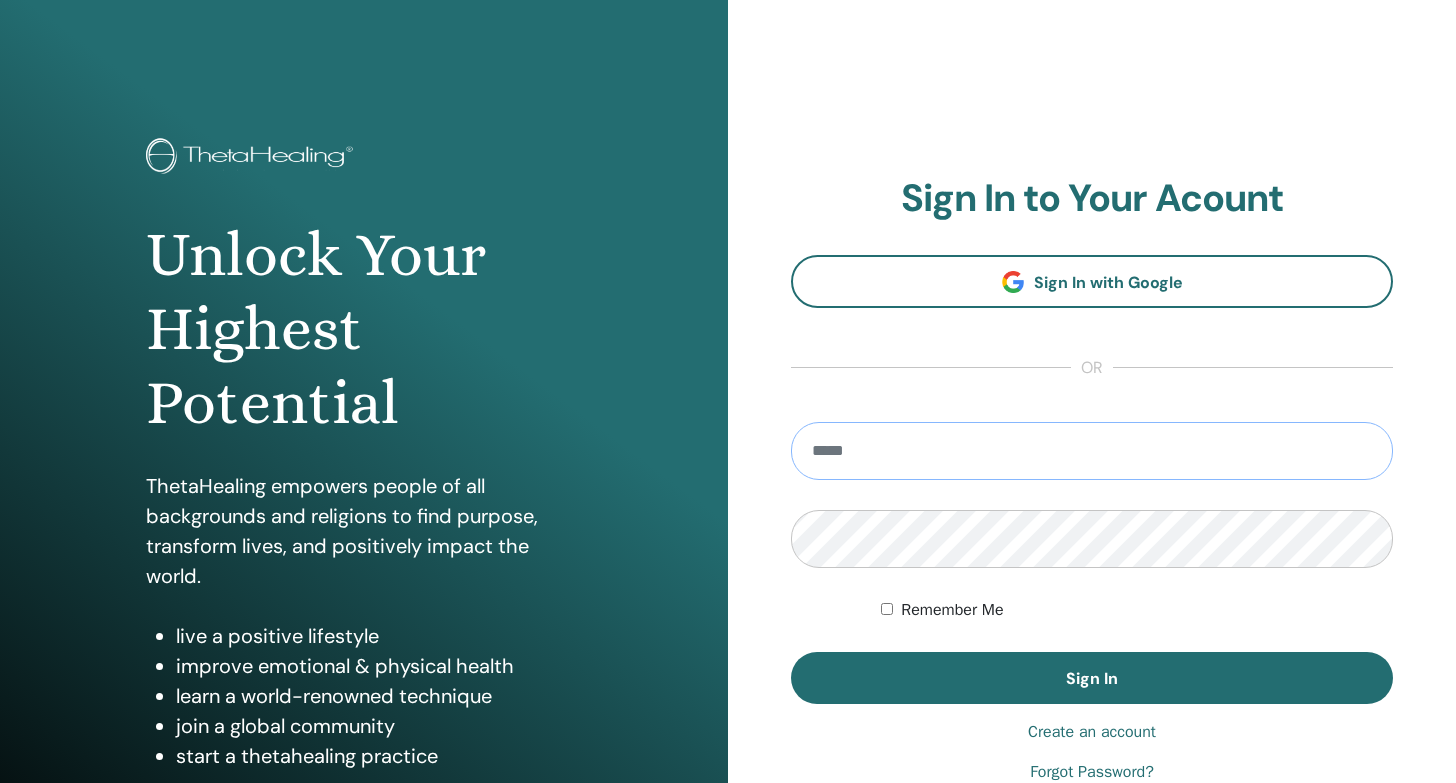 type on "**********" 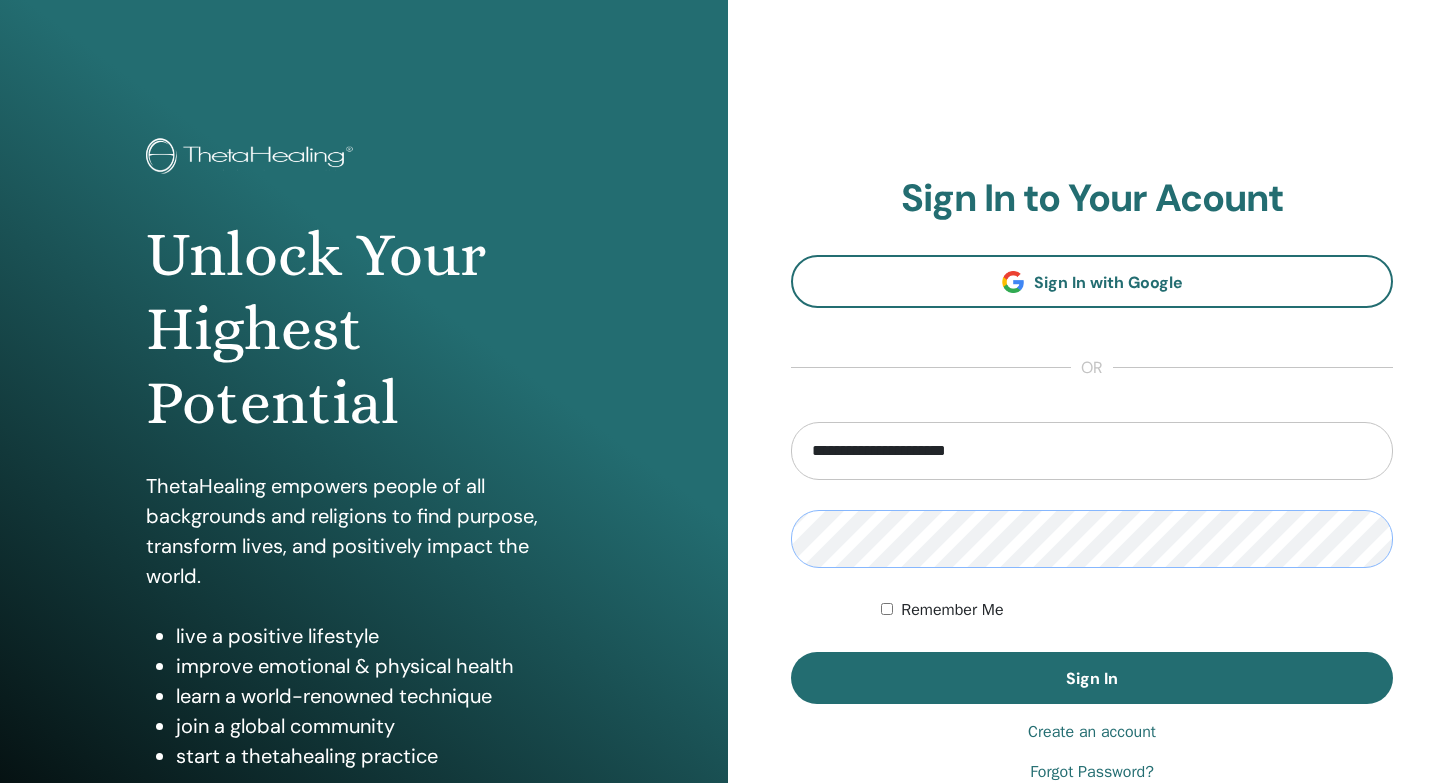 click on "Sign In" at bounding box center (1092, 678) 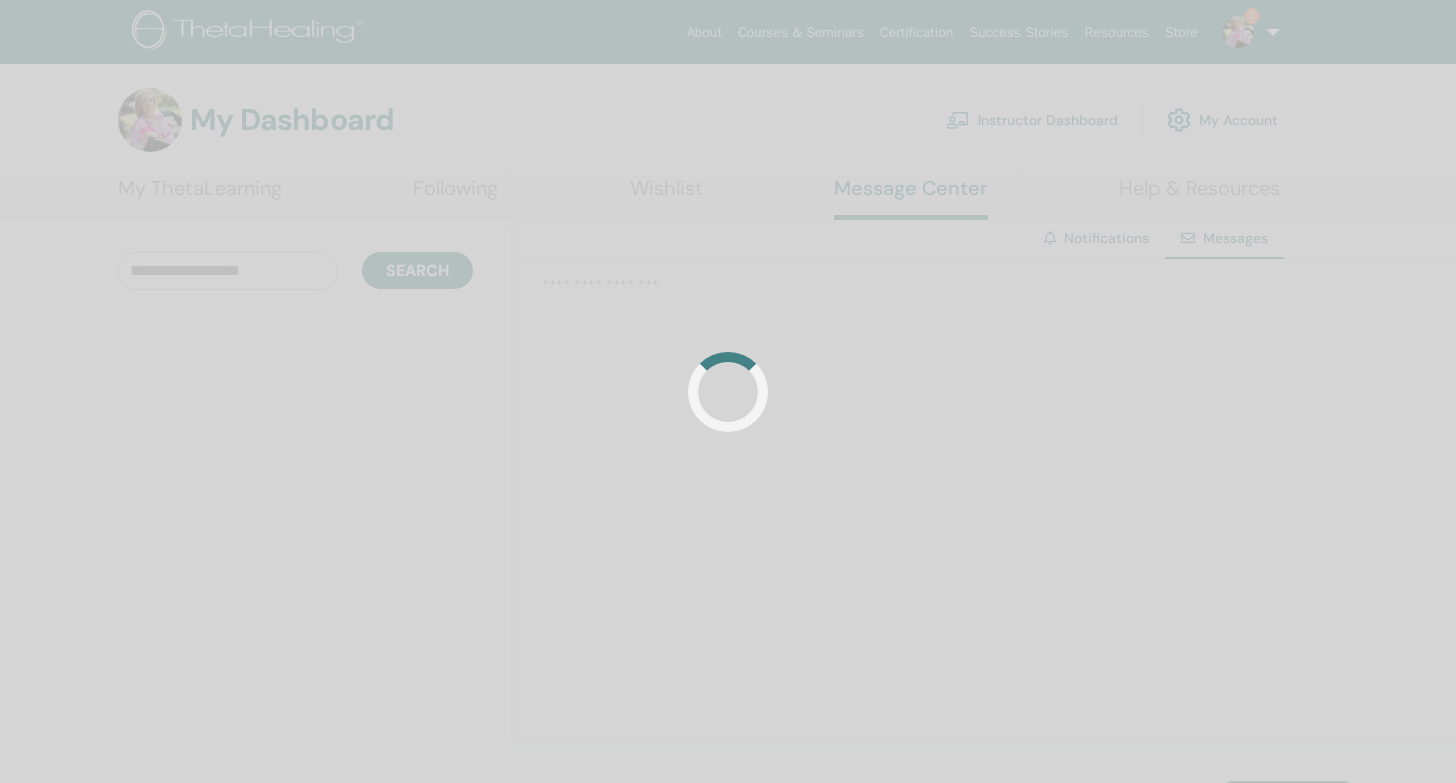 scroll, scrollTop: 0, scrollLeft: 0, axis: both 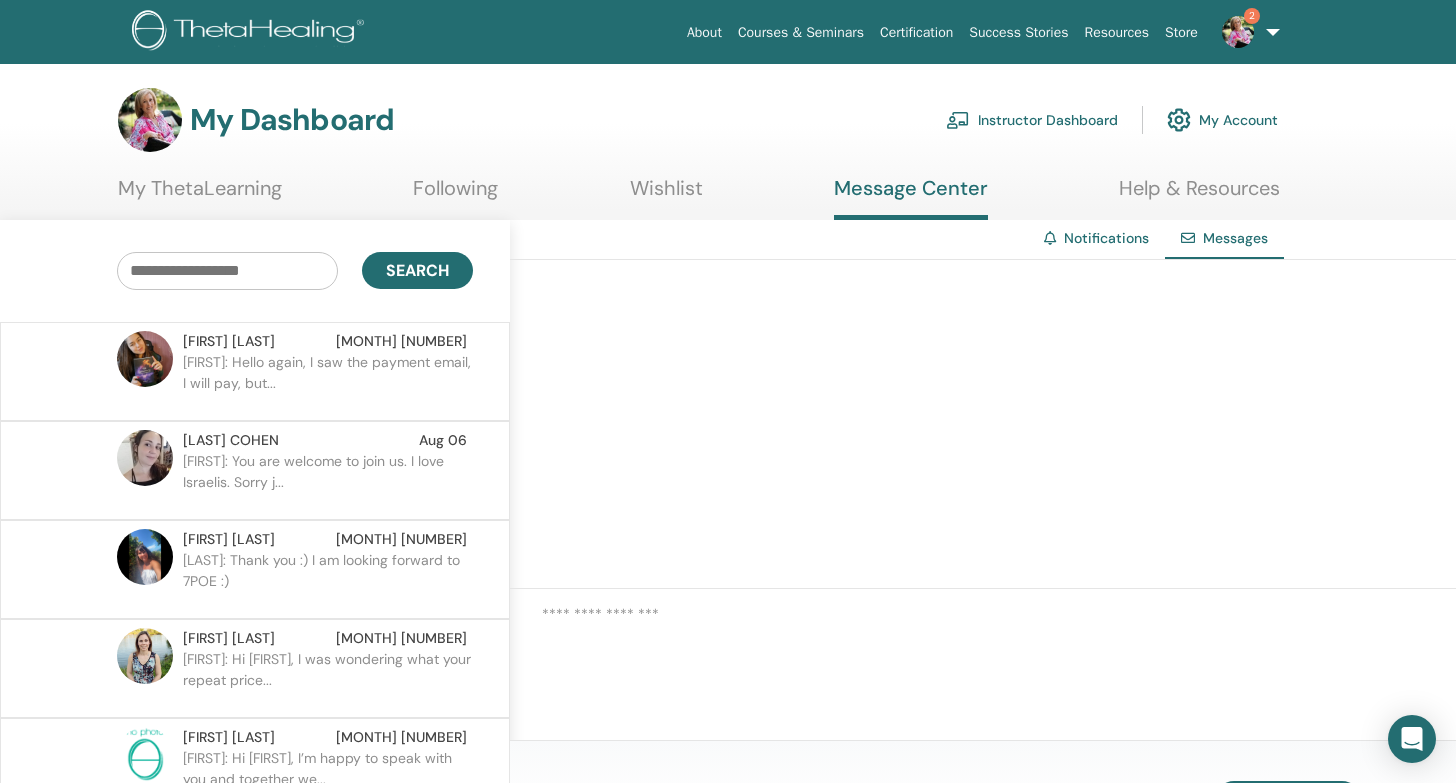 click on "Olga: Hello again,
I saw the payment email, I will pay, but..." at bounding box center [328, 382] 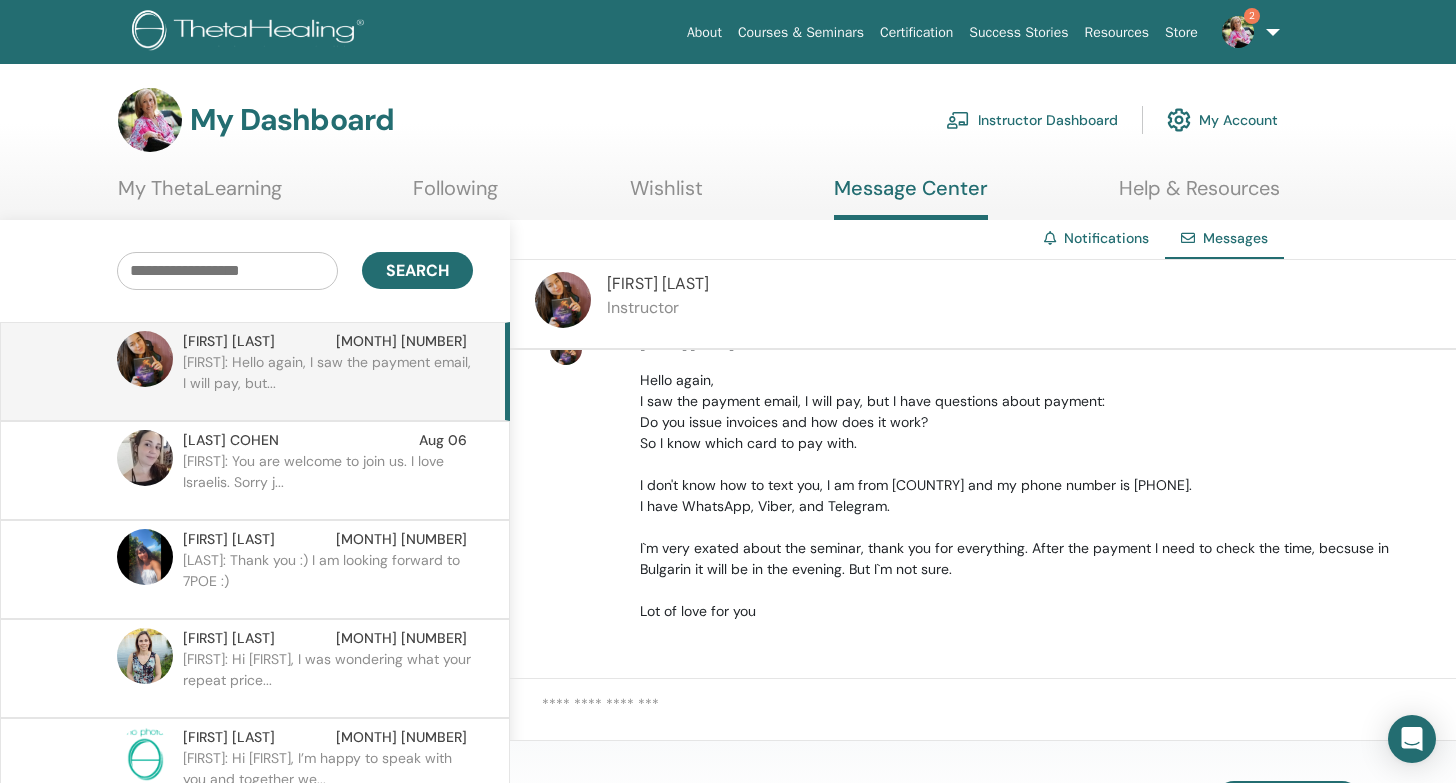 scroll, scrollTop: 777, scrollLeft: 0, axis: vertical 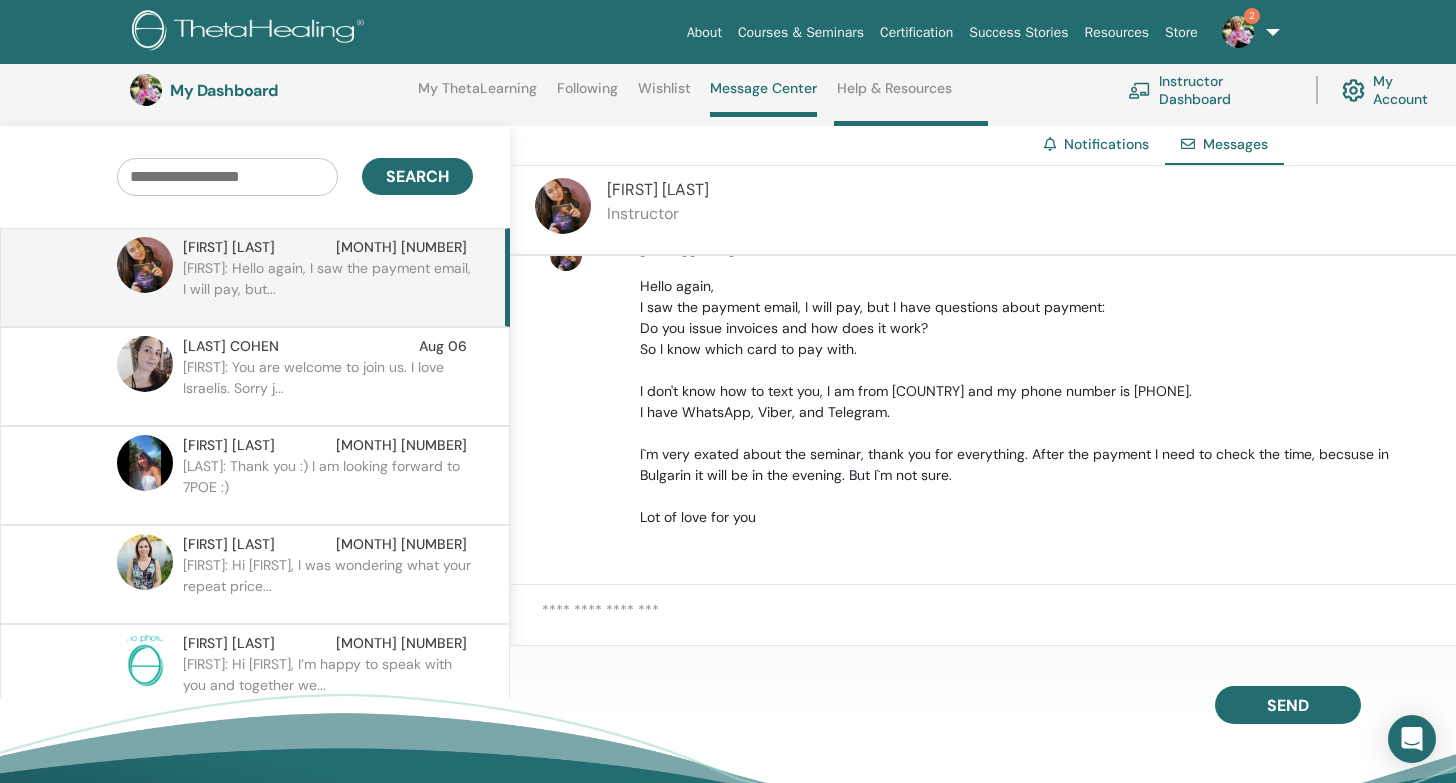 click at bounding box center [999, 624] 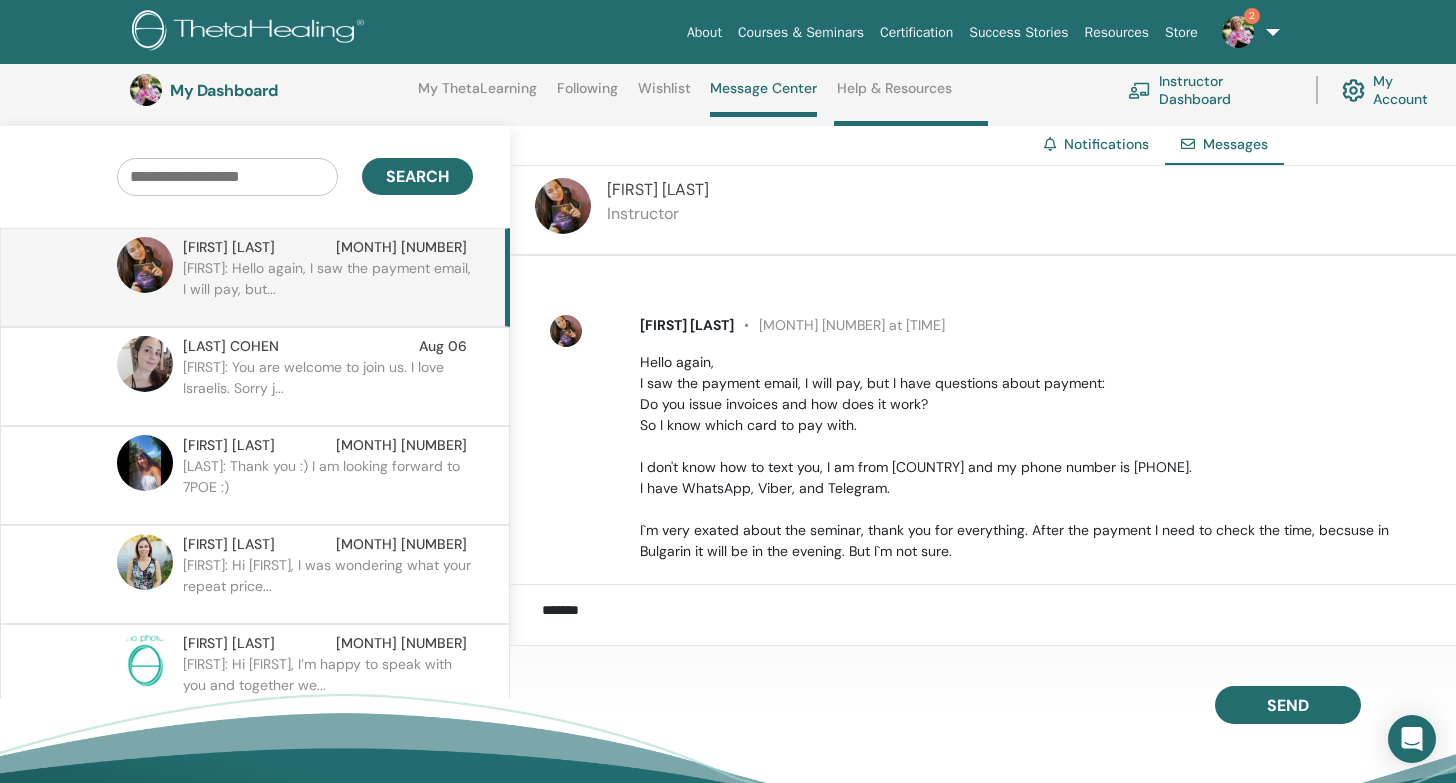 scroll, scrollTop: 702, scrollLeft: 0, axis: vertical 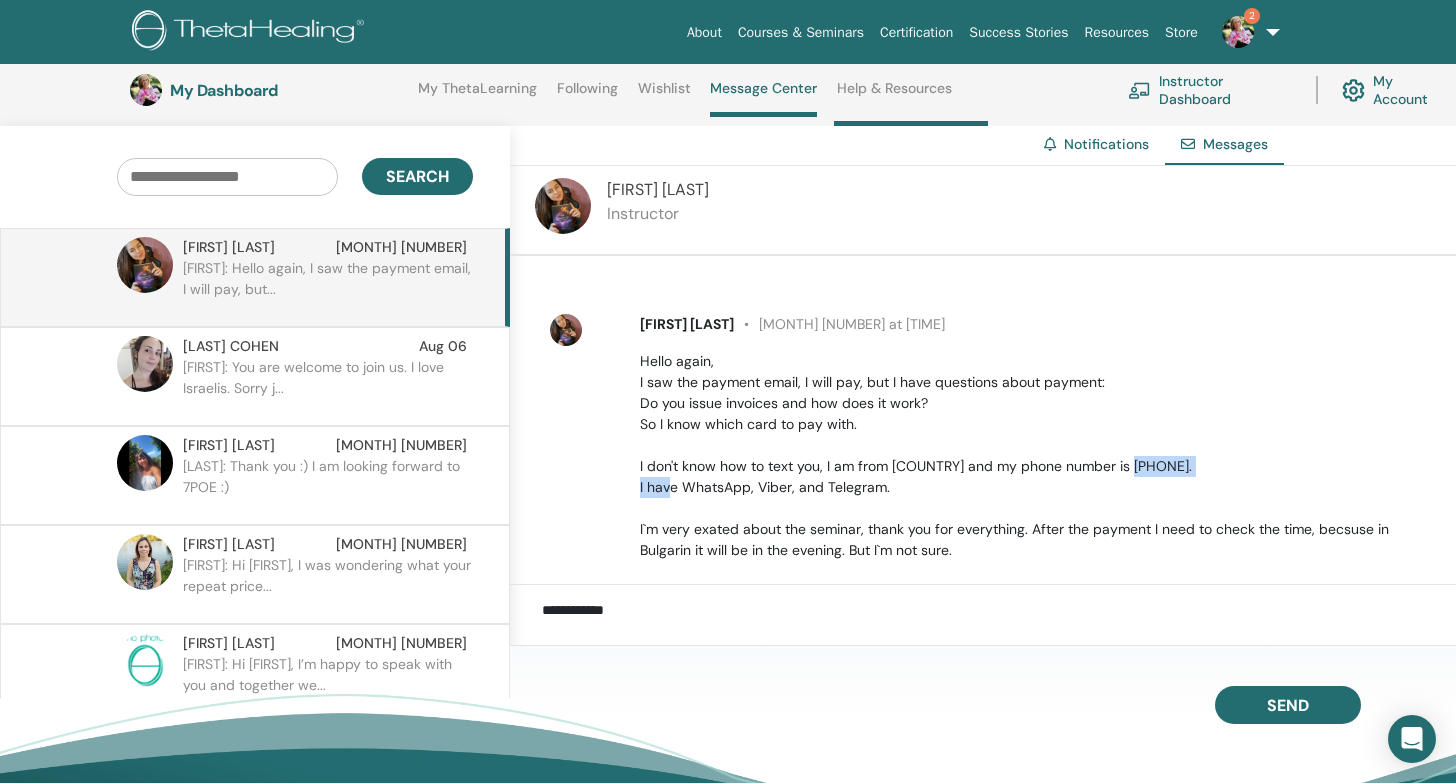 drag, startPoint x: 1118, startPoint y: 465, endPoint x: 1237, endPoint y: 461, distance: 119.06721 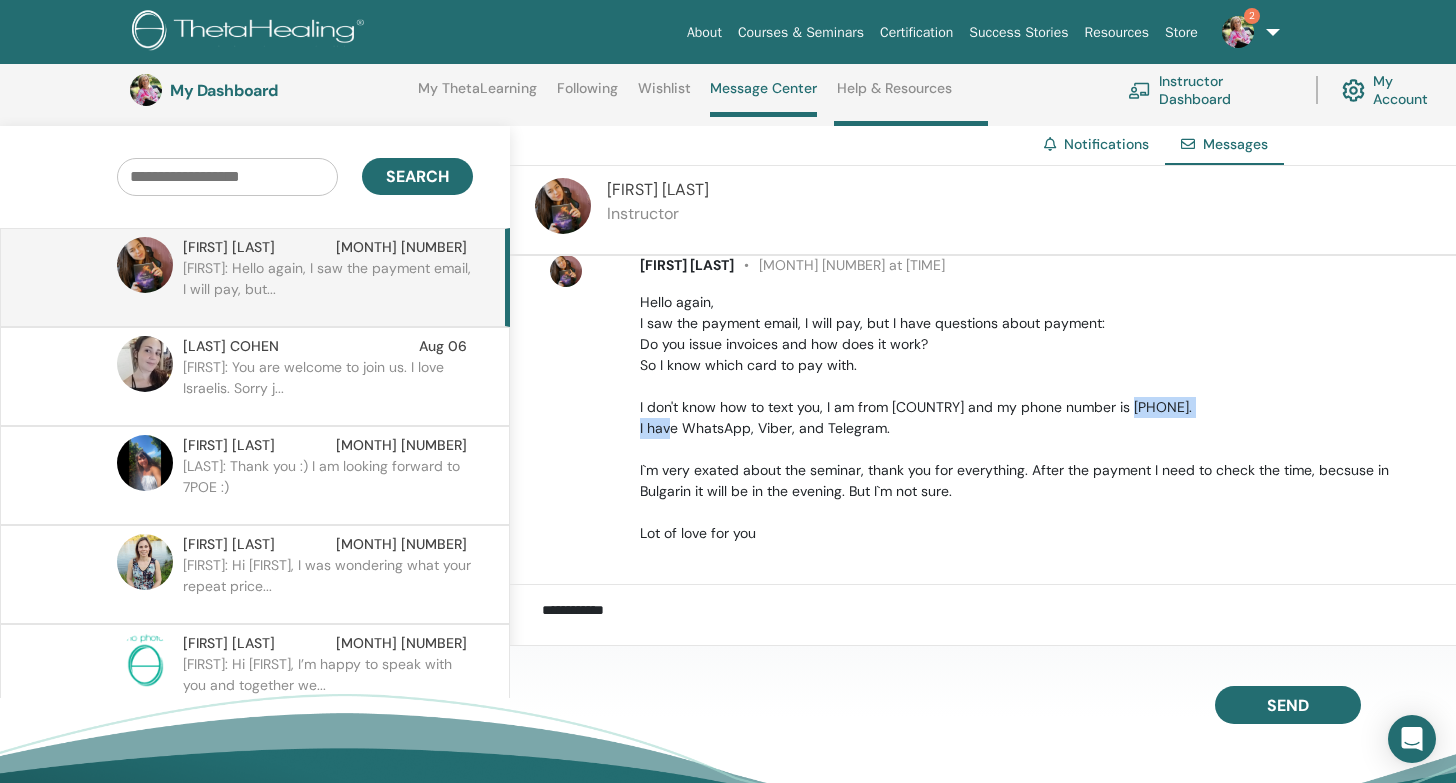 scroll, scrollTop: 764, scrollLeft: 0, axis: vertical 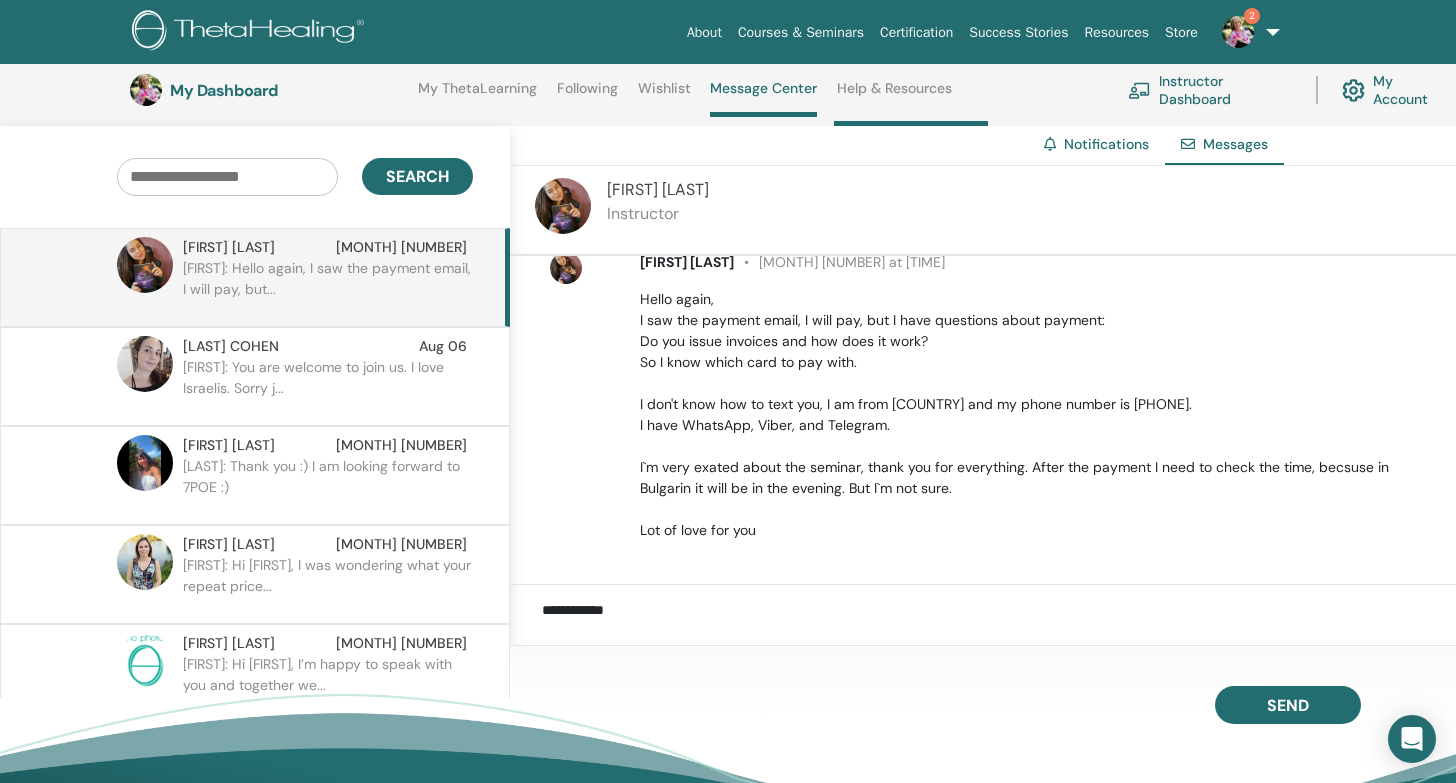click on "**********" at bounding box center [999, 624] 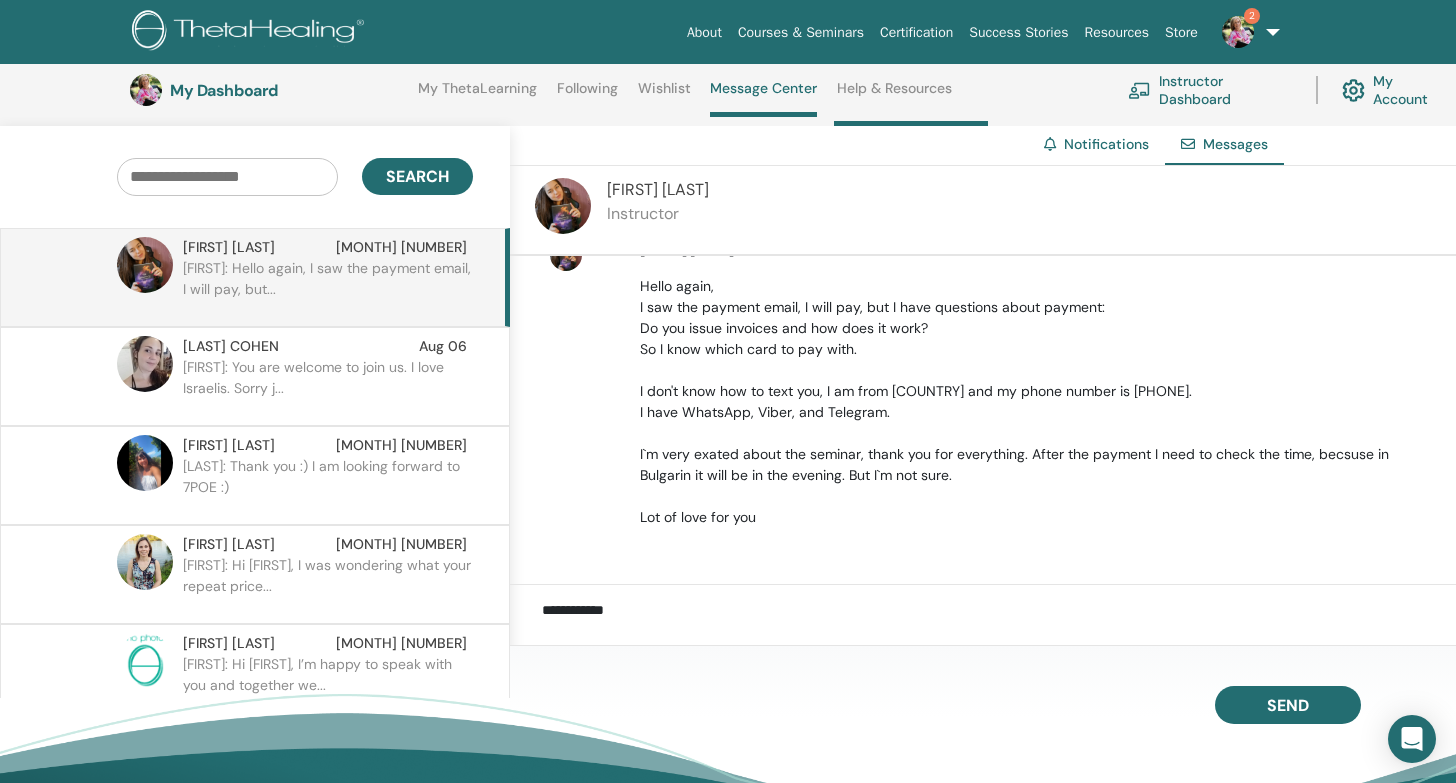 scroll, scrollTop: 777, scrollLeft: 0, axis: vertical 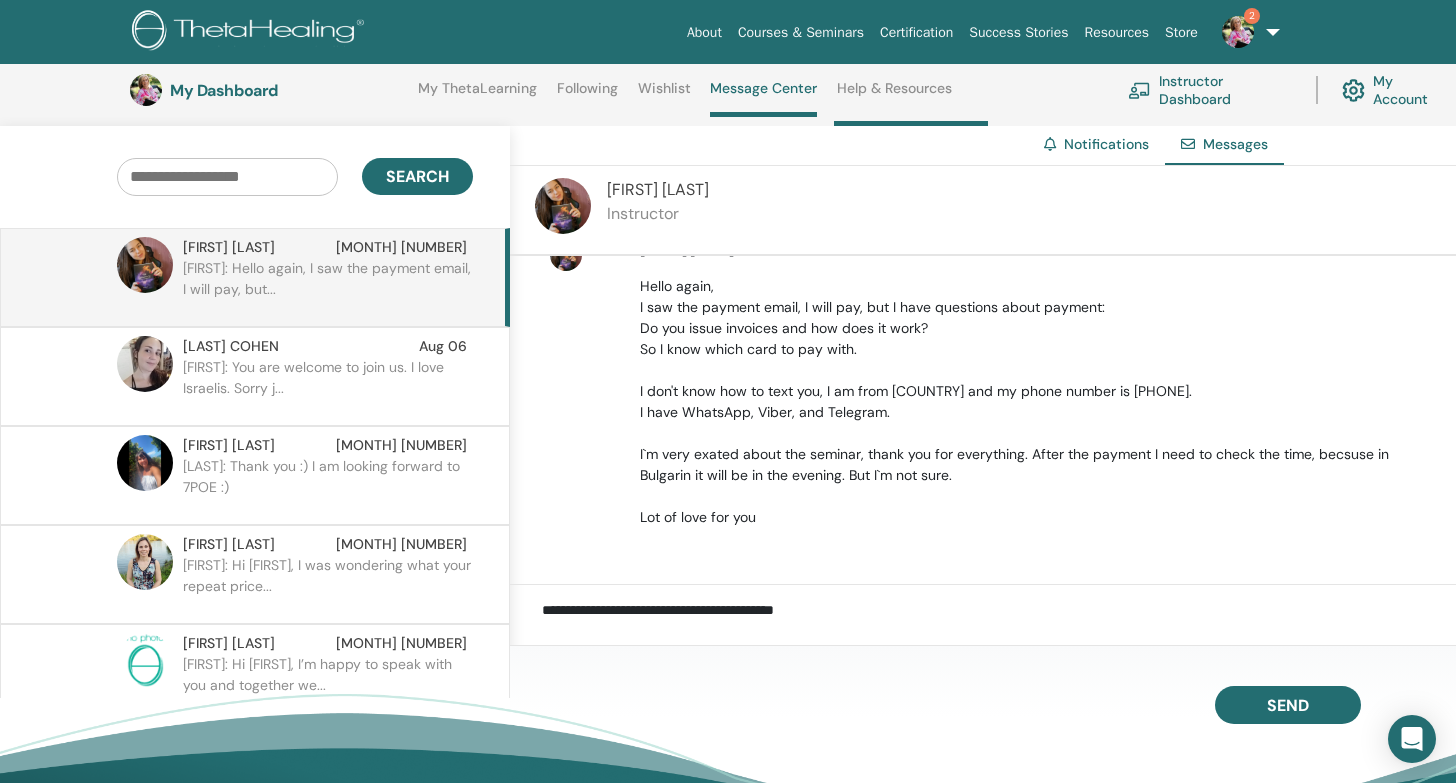 paste on "**********" 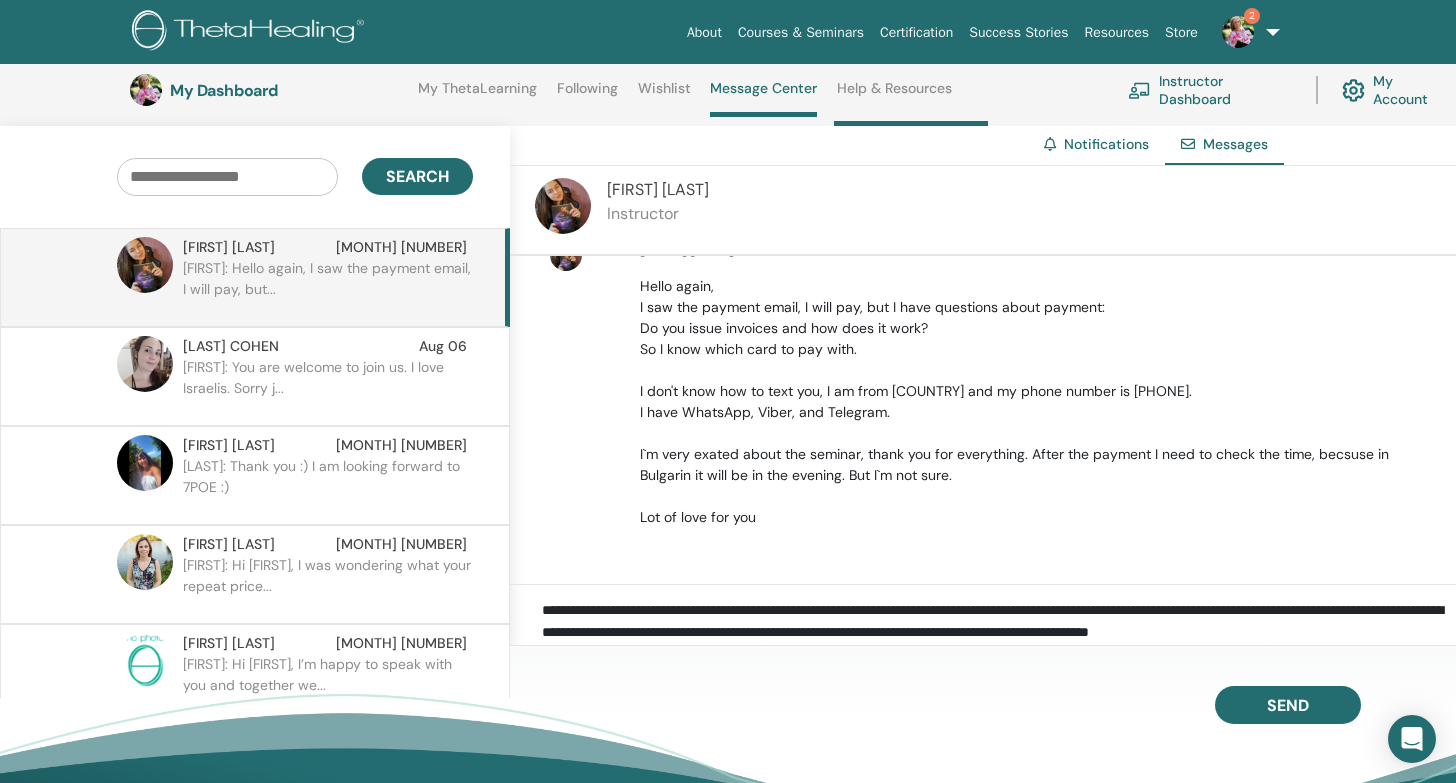 scroll, scrollTop: 14, scrollLeft: 0, axis: vertical 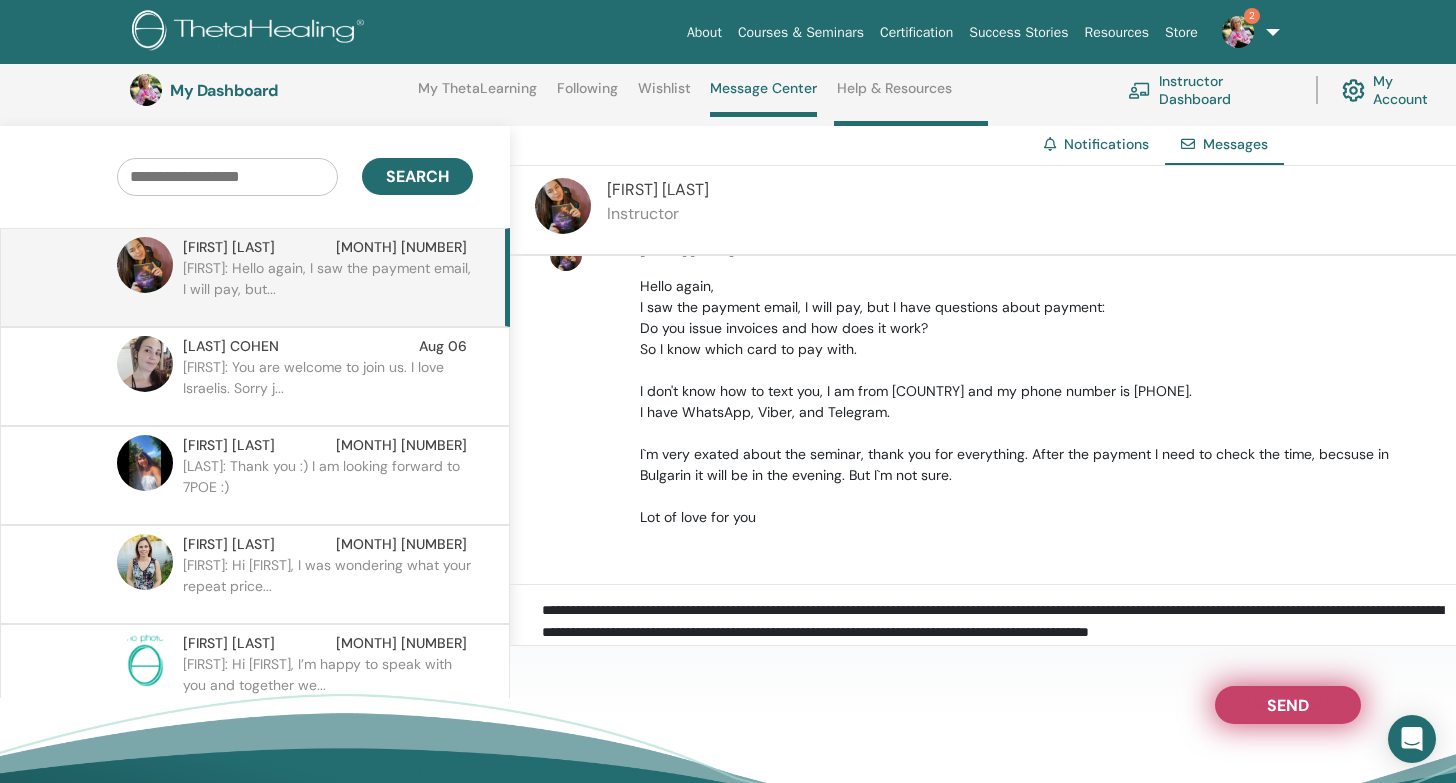 type on "**********" 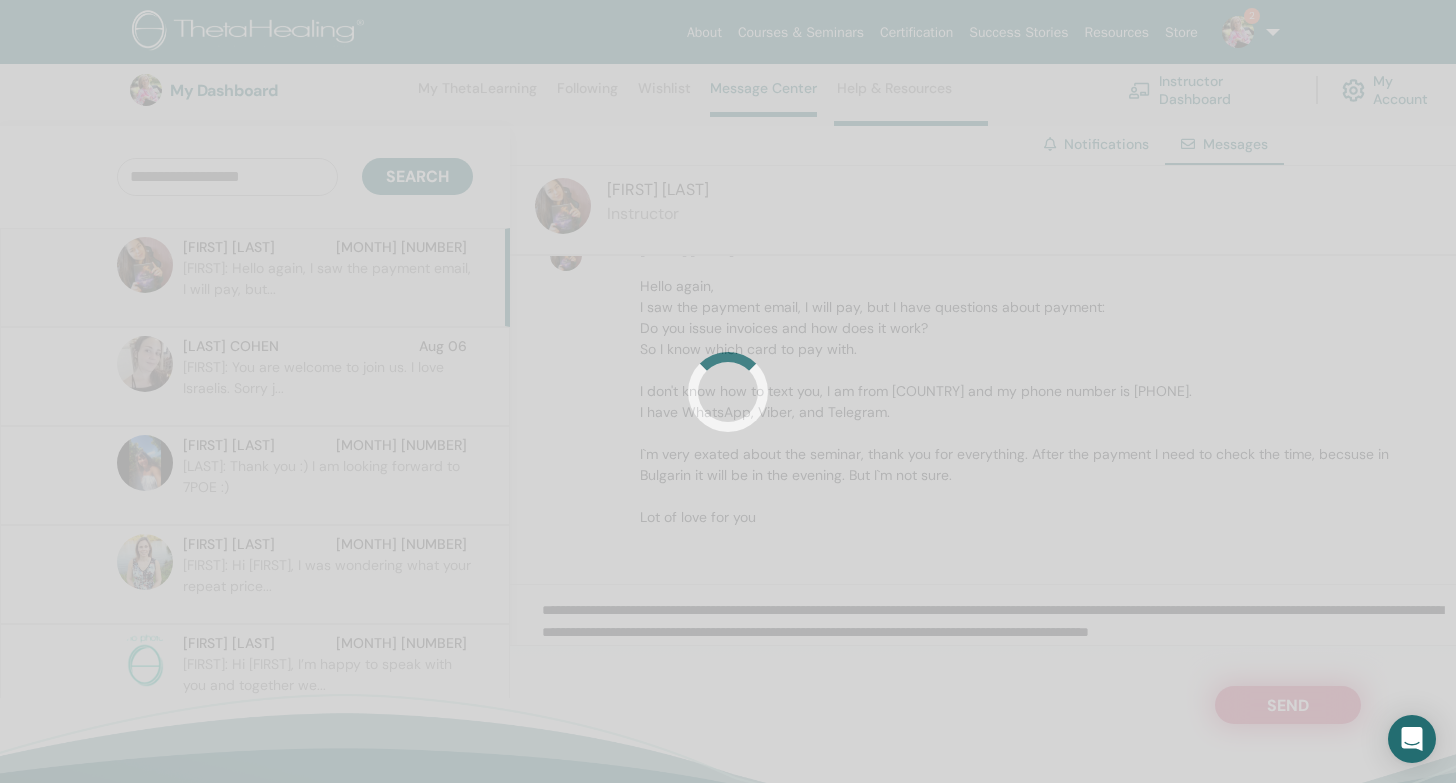 scroll, scrollTop: 0, scrollLeft: 0, axis: both 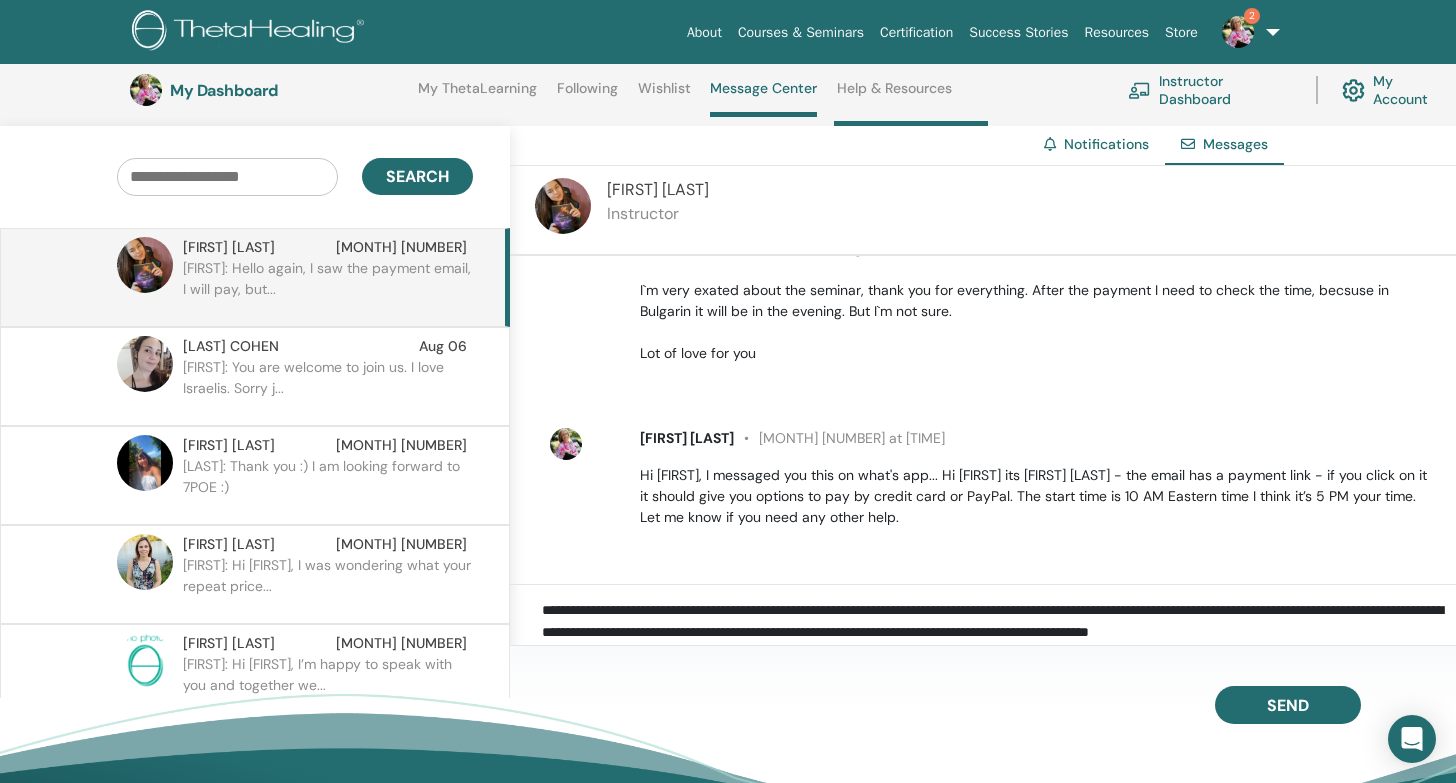 click at bounding box center [1238, 32] 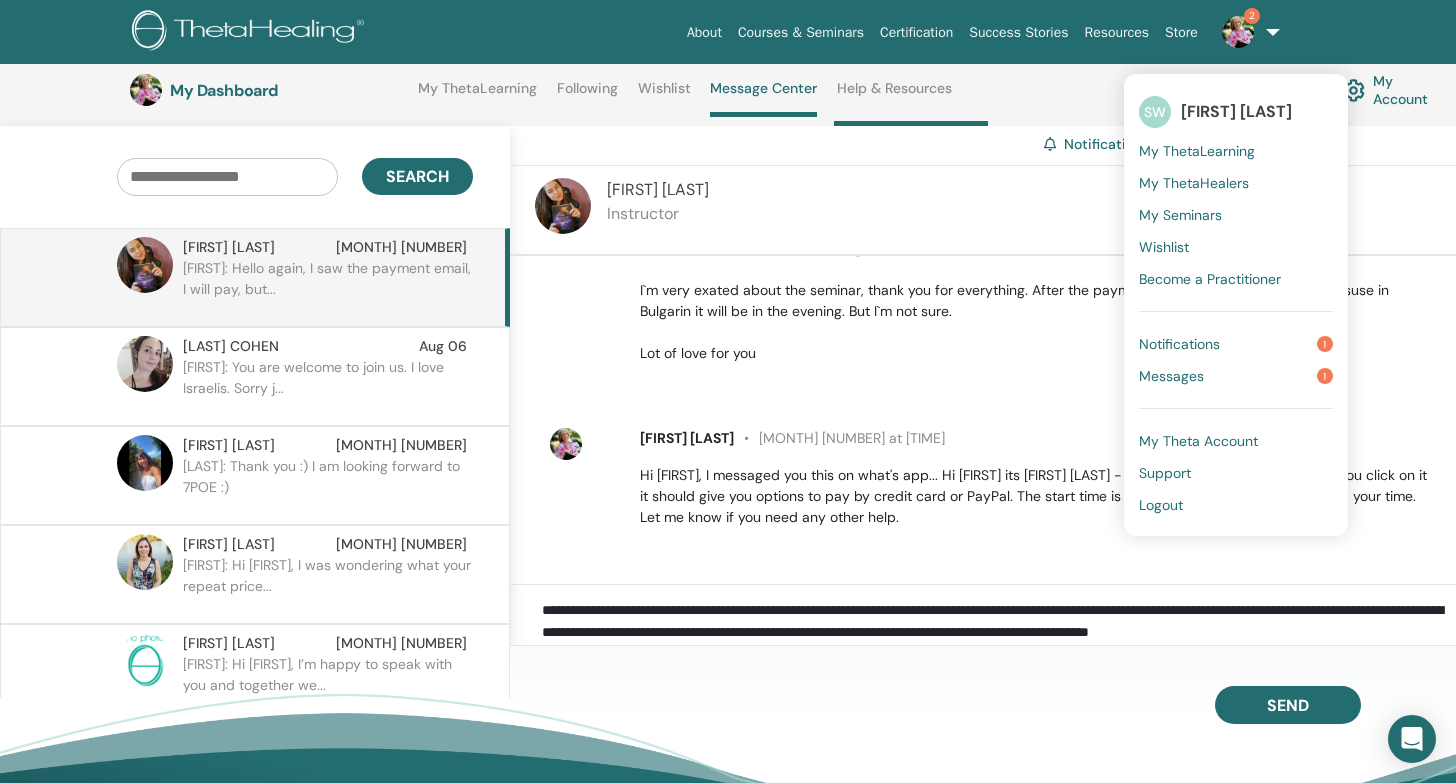 click on "Notifications" at bounding box center (1179, 344) 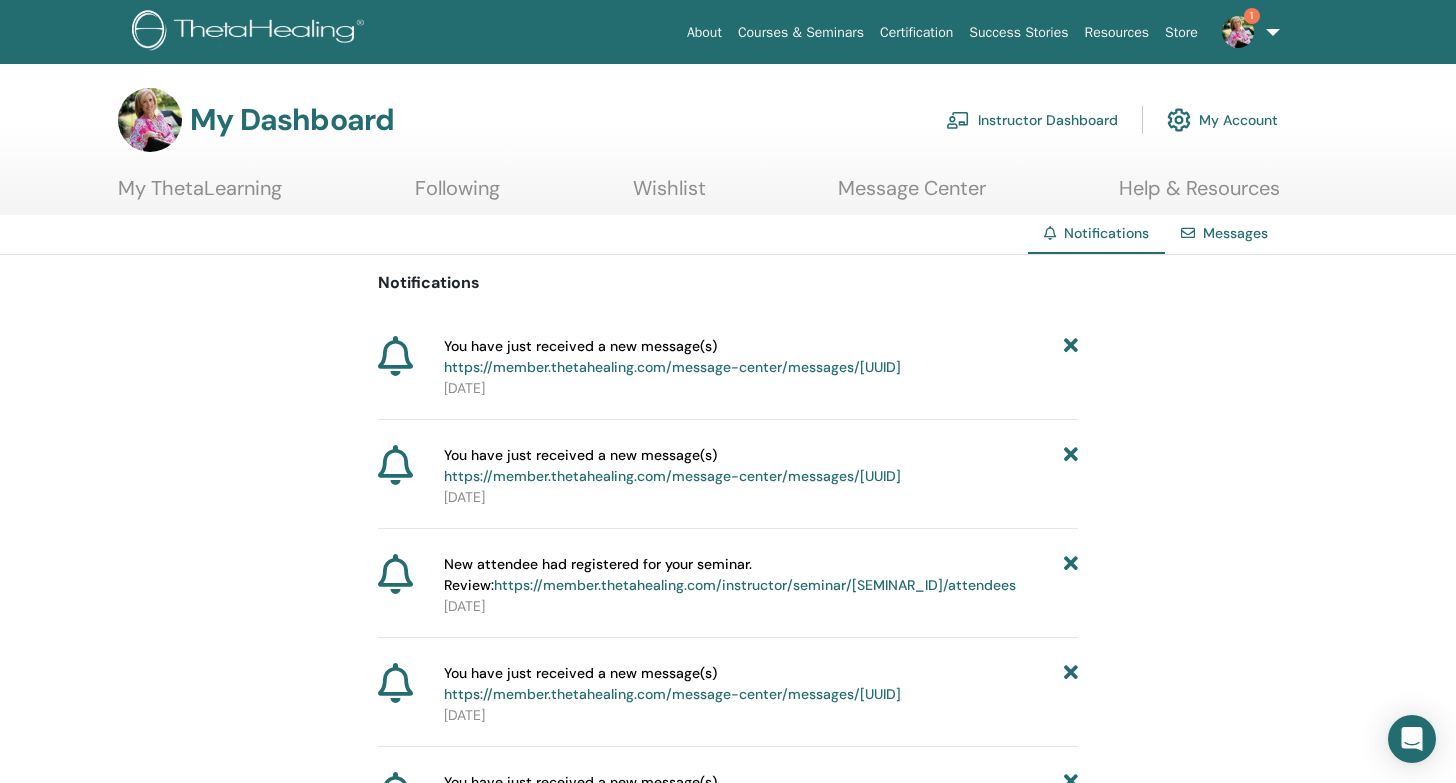 scroll, scrollTop: 0, scrollLeft: 0, axis: both 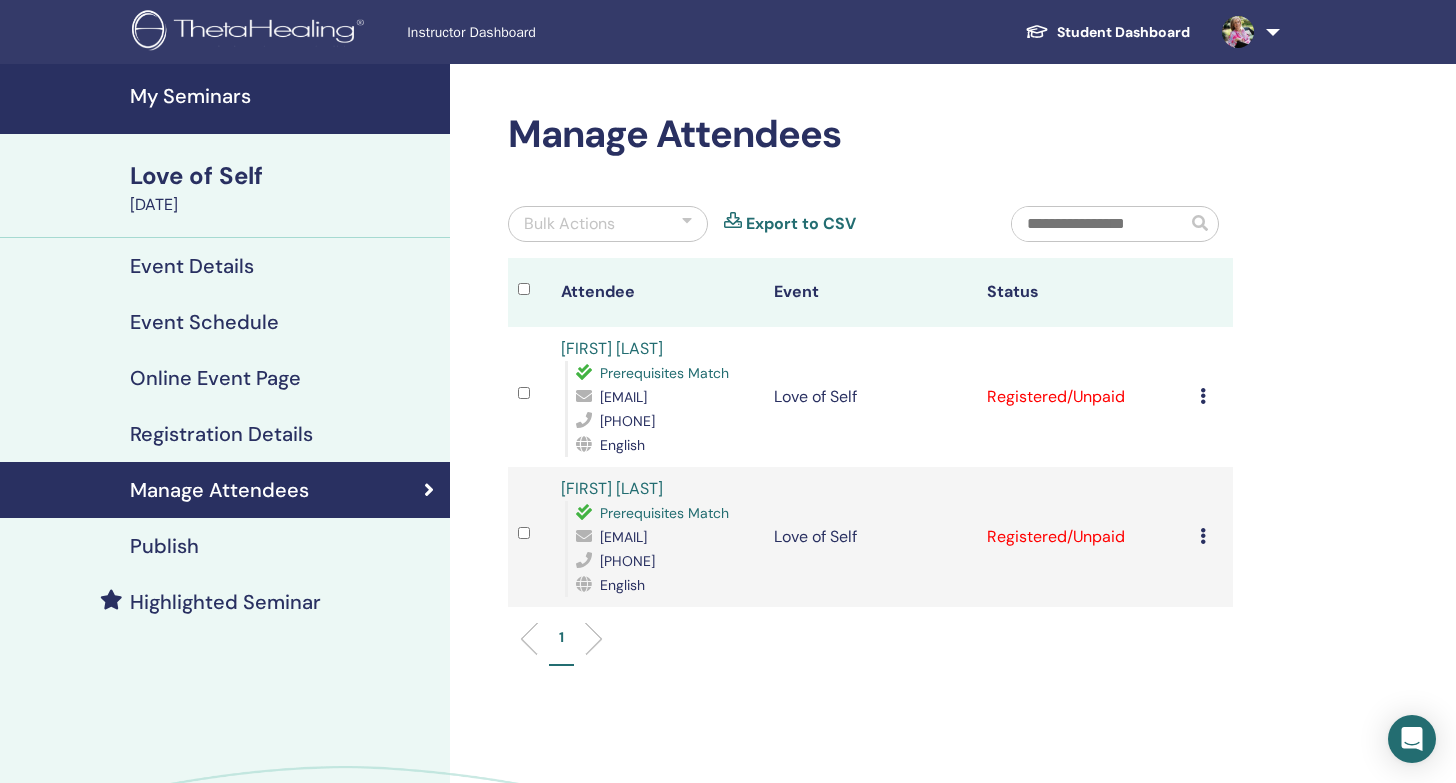 click on "My Seminars" at bounding box center (284, 96) 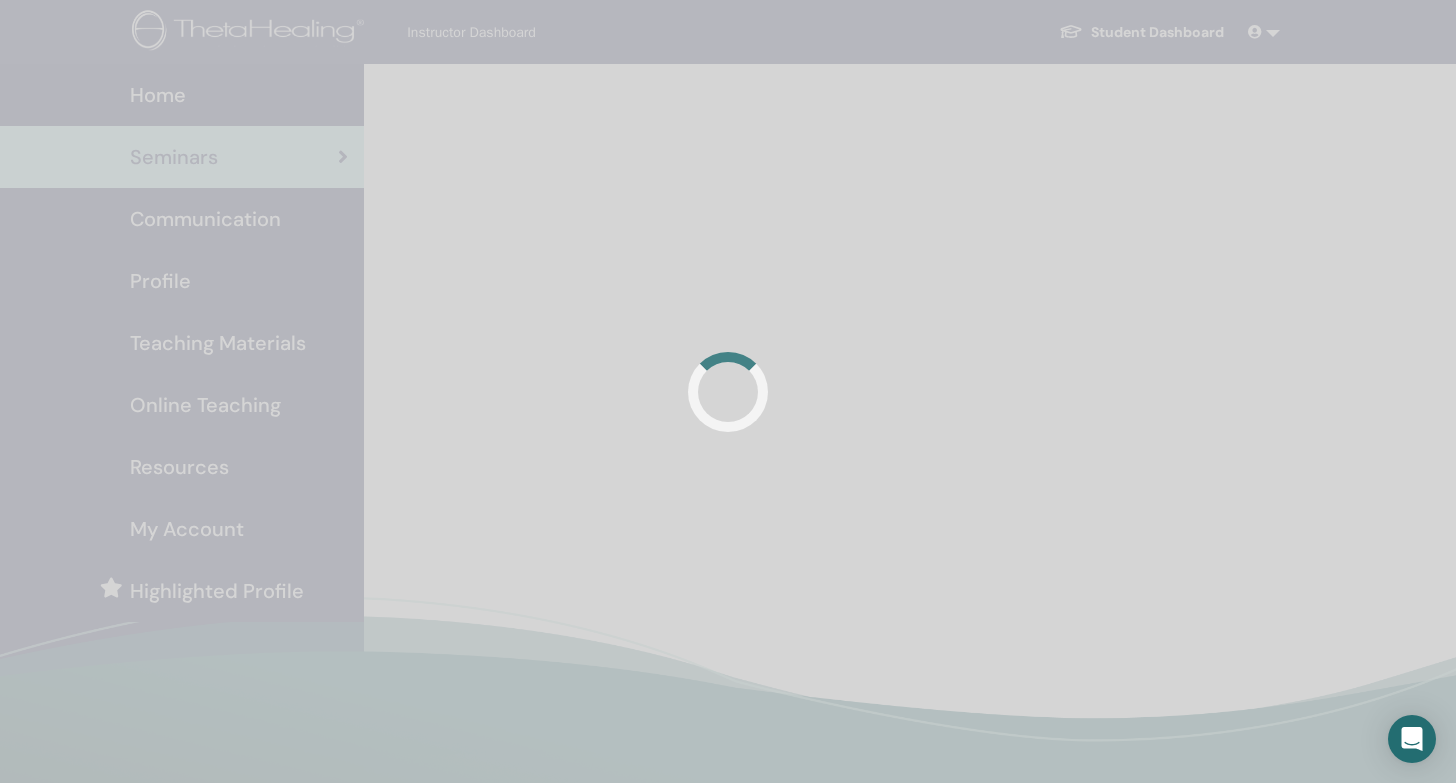 scroll, scrollTop: 0, scrollLeft: 0, axis: both 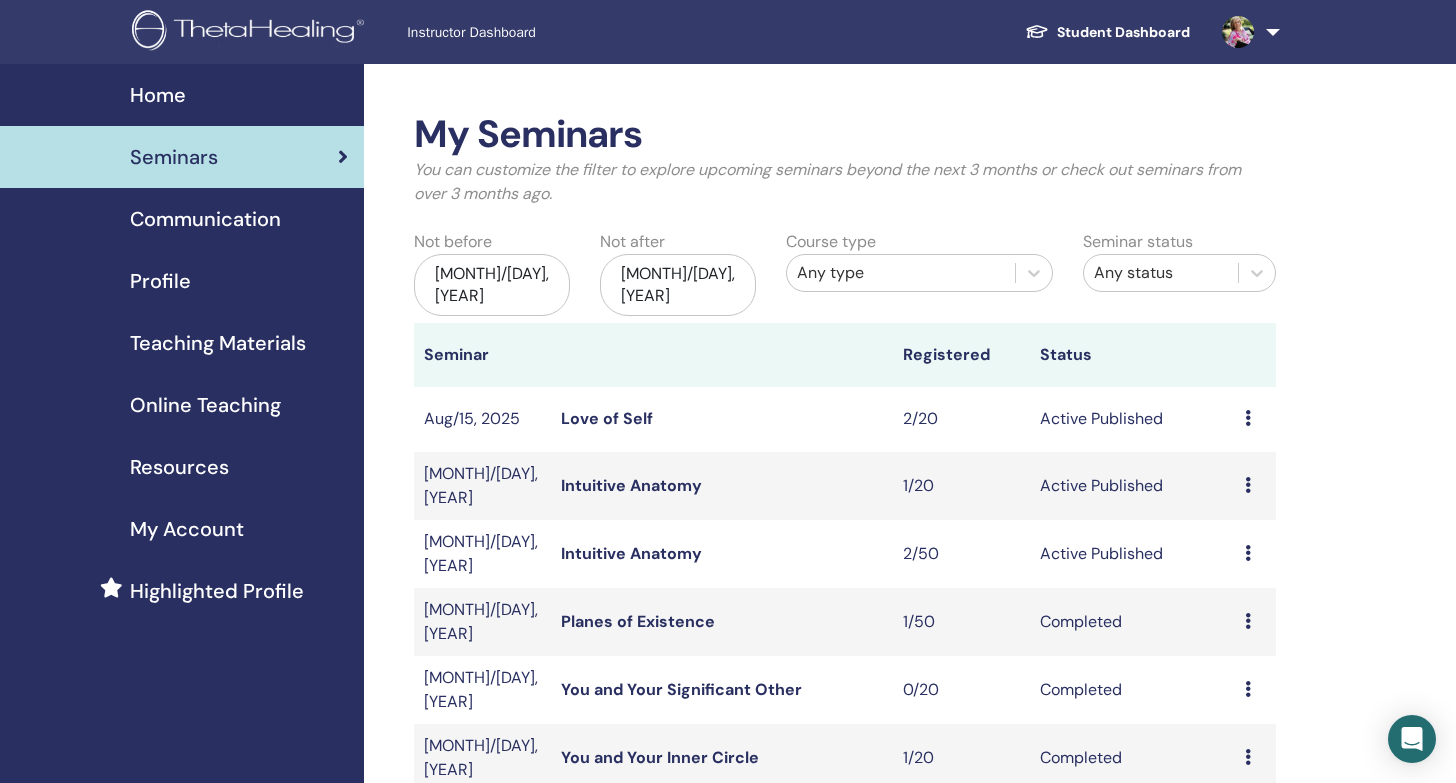 click at bounding box center [1248, 553] 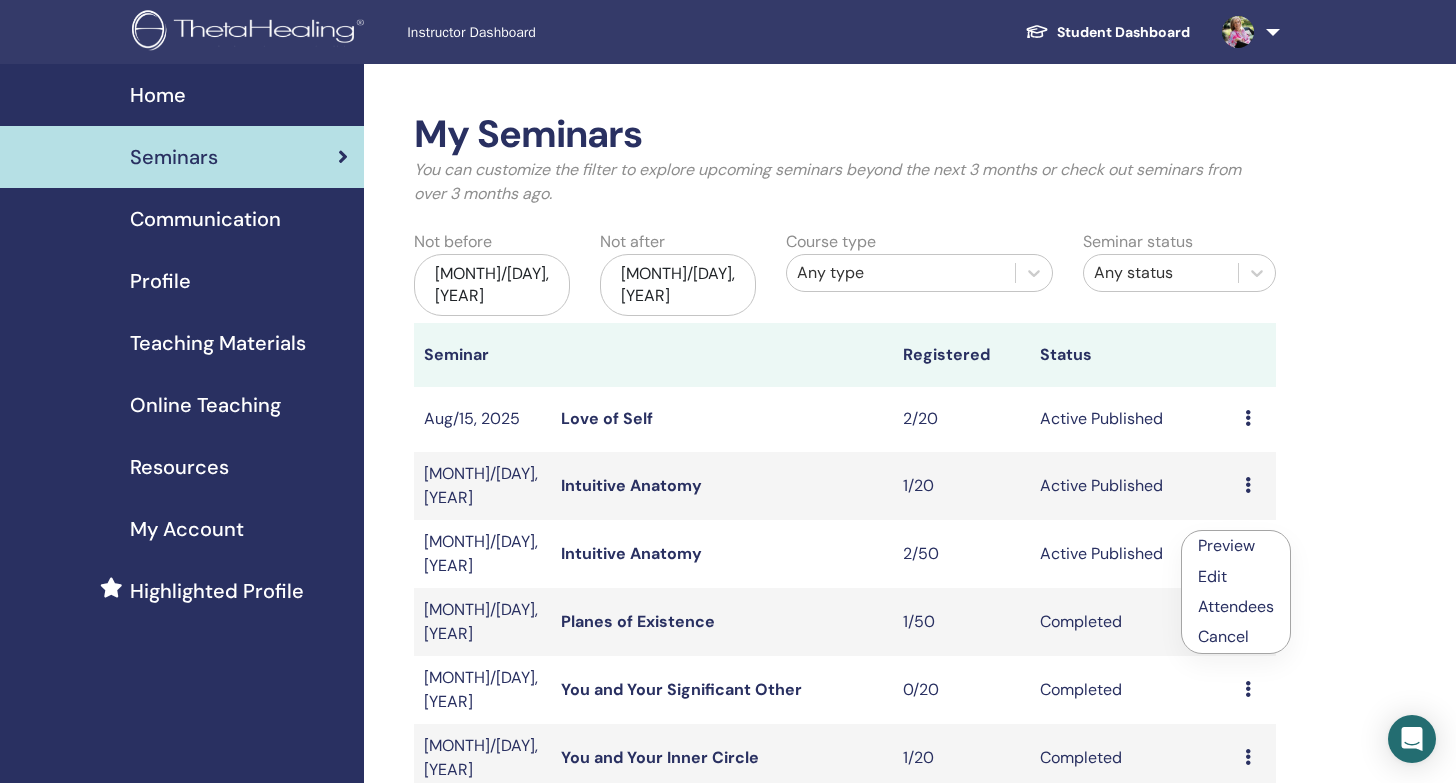 click on "Attendees" at bounding box center [1236, 606] 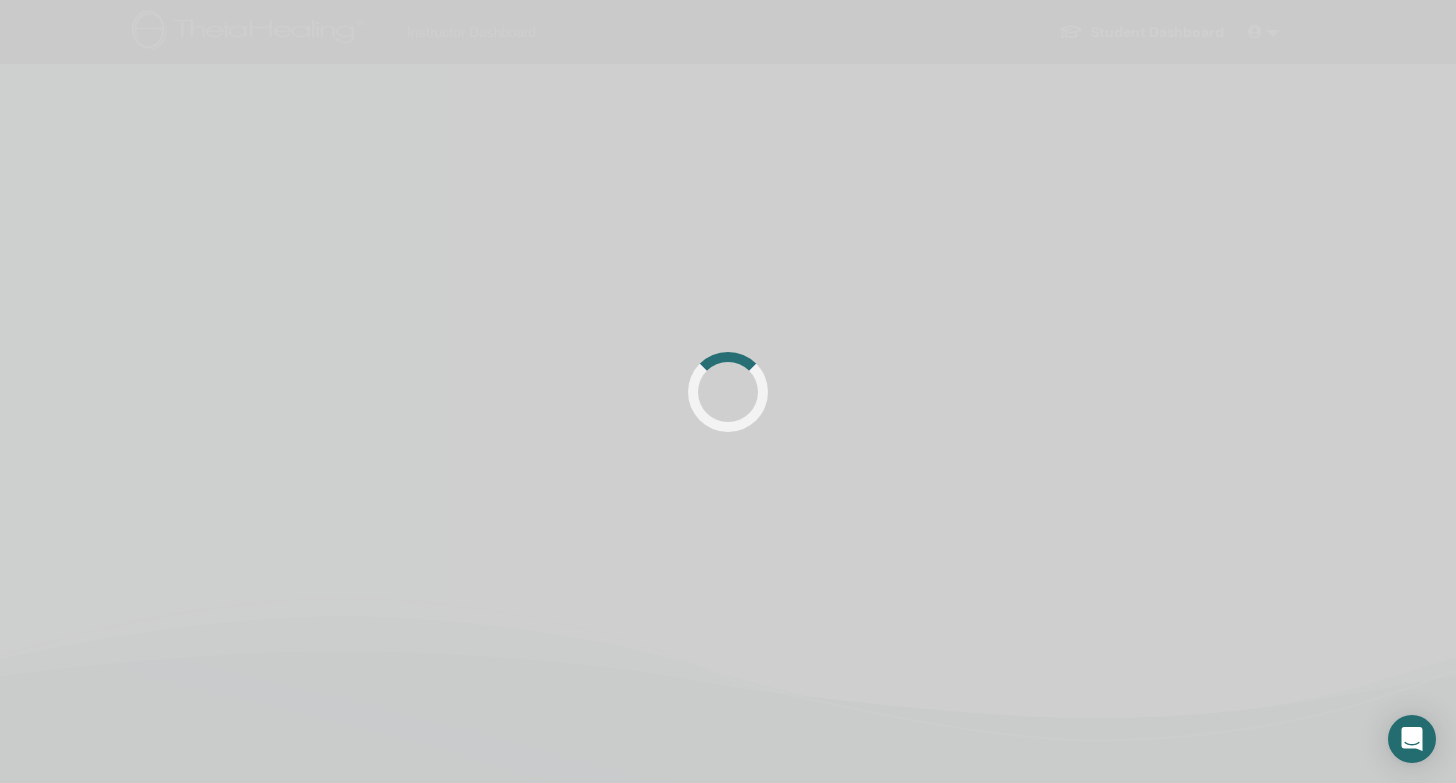 scroll, scrollTop: 0, scrollLeft: 0, axis: both 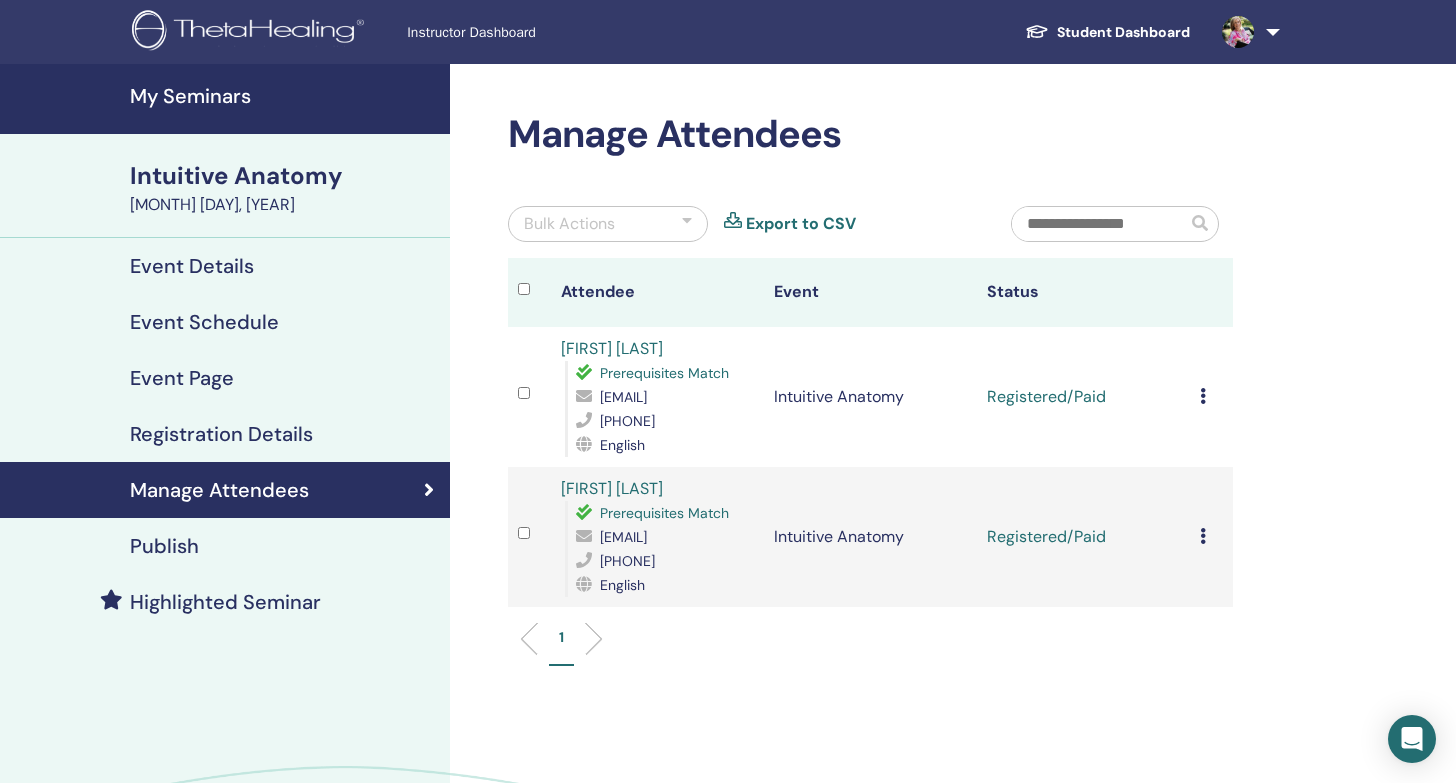 click at bounding box center (1203, 536) 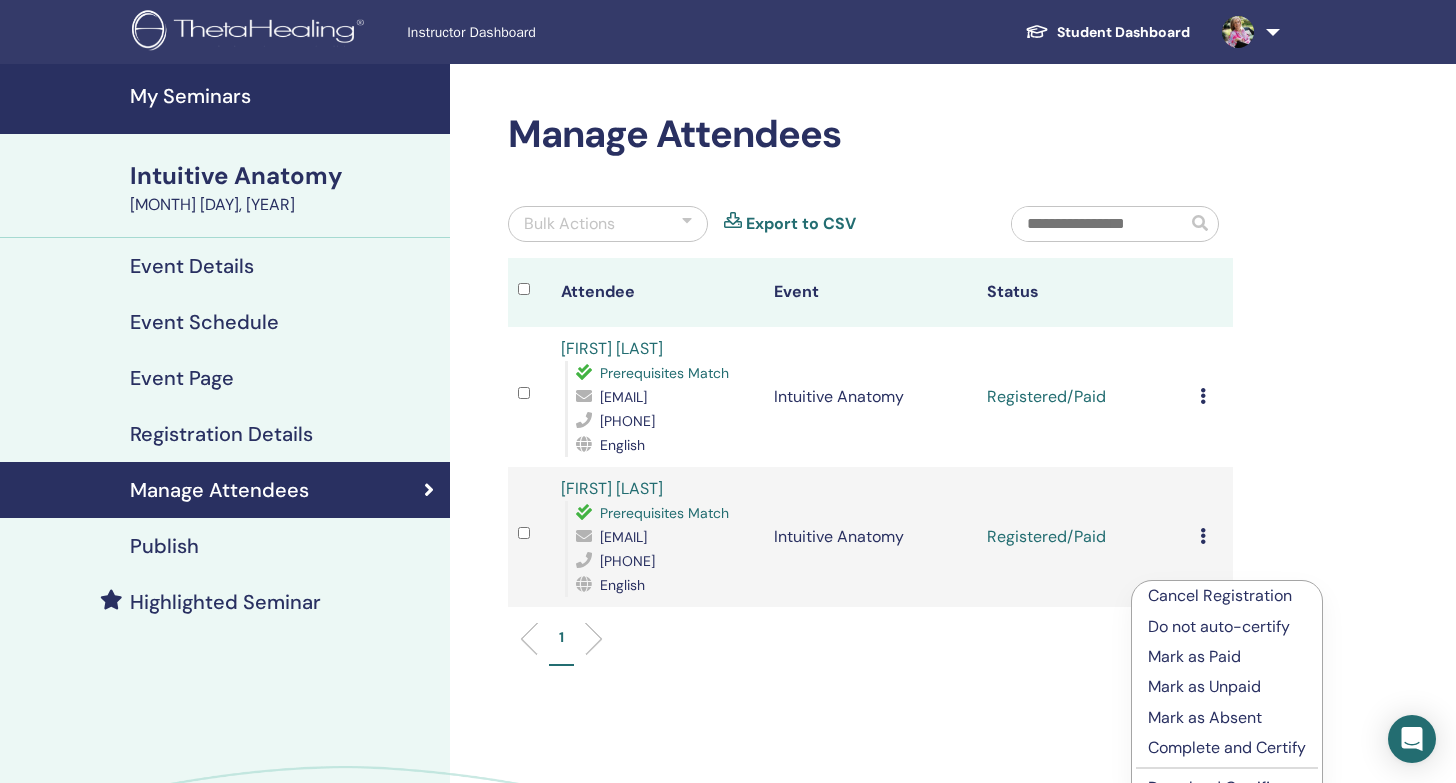 click on "Complete and Certify" at bounding box center [1227, 748] 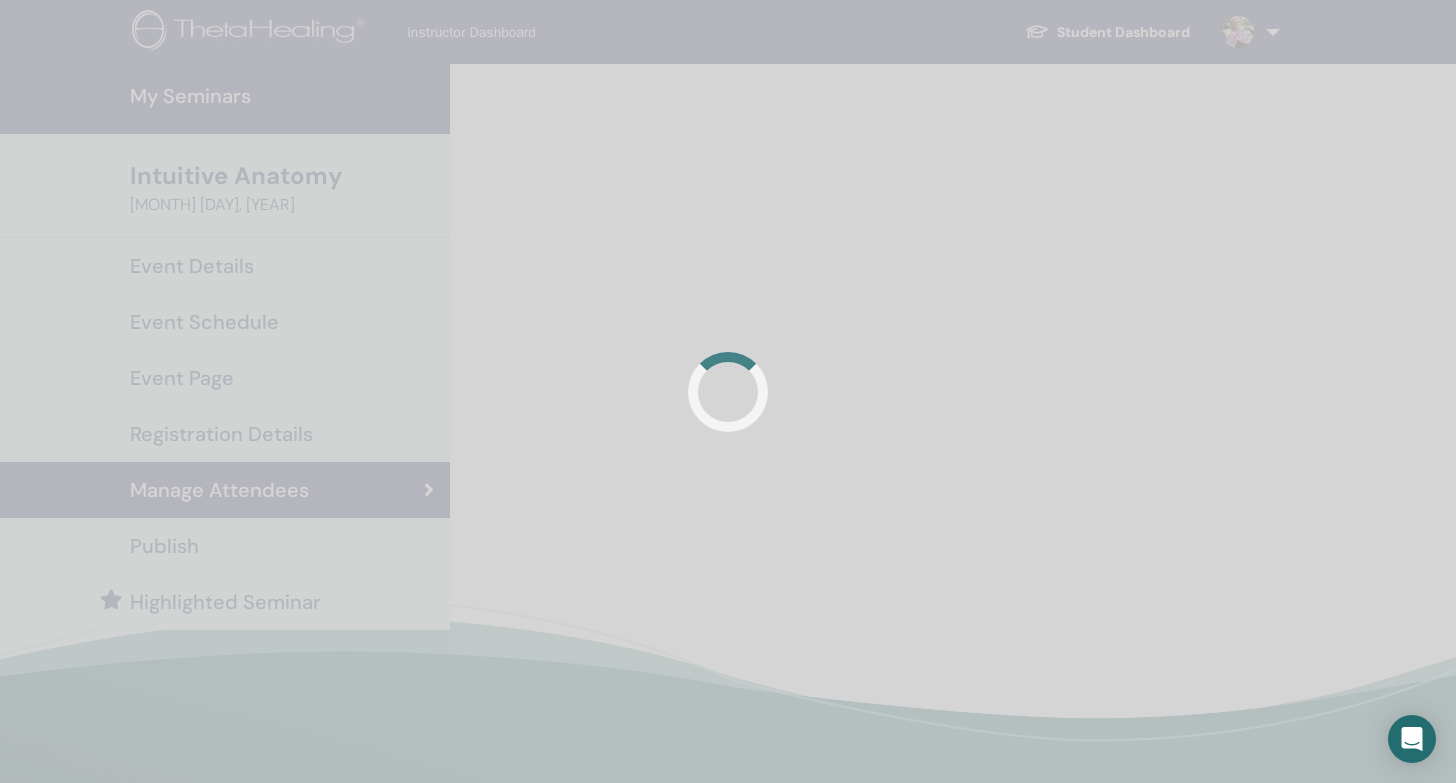 scroll, scrollTop: 0, scrollLeft: 0, axis: both 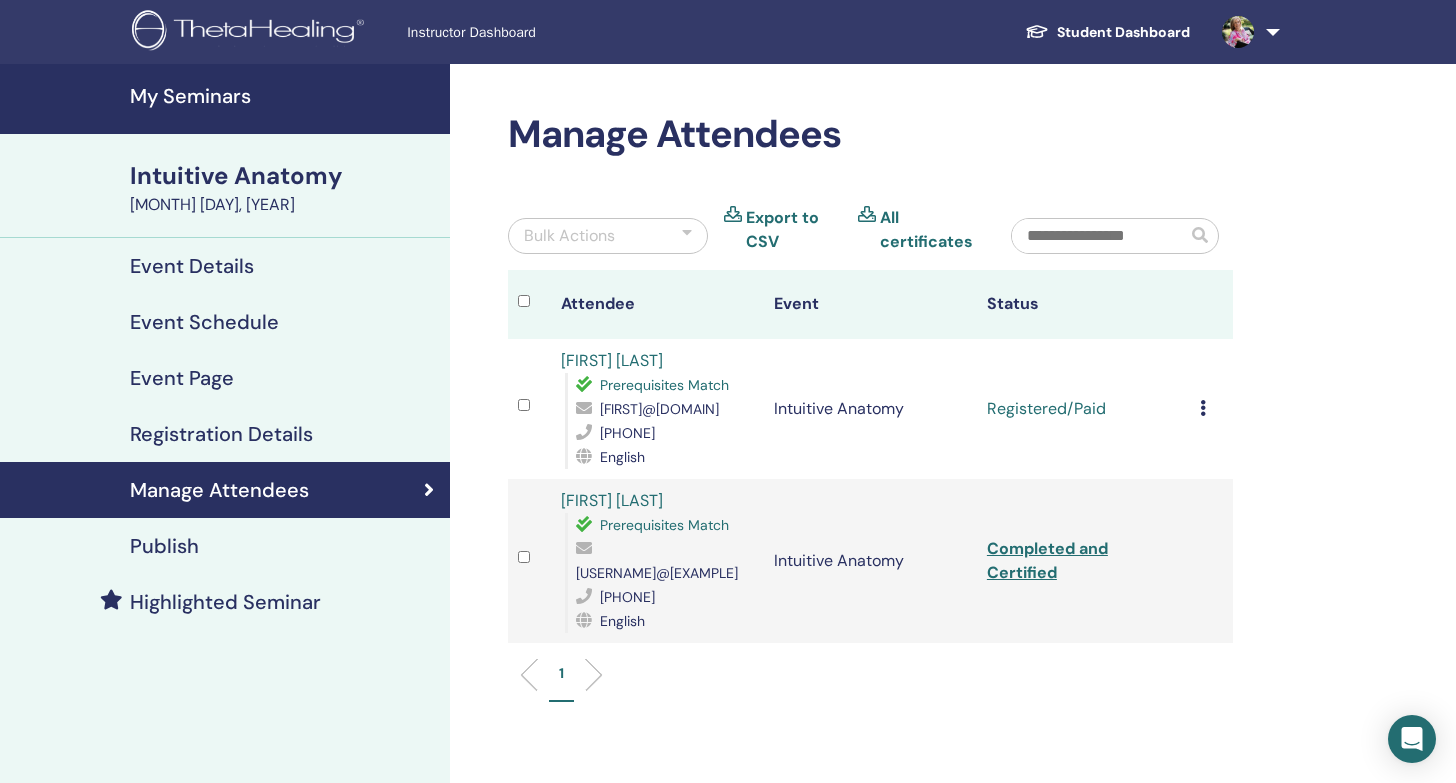 click on "Cancel Registration Do not auto-certify Mark as Paid Mark as Unpaid Mark as Absent Complete and Certify Download Certificate" at bounding box center [1211, 409] 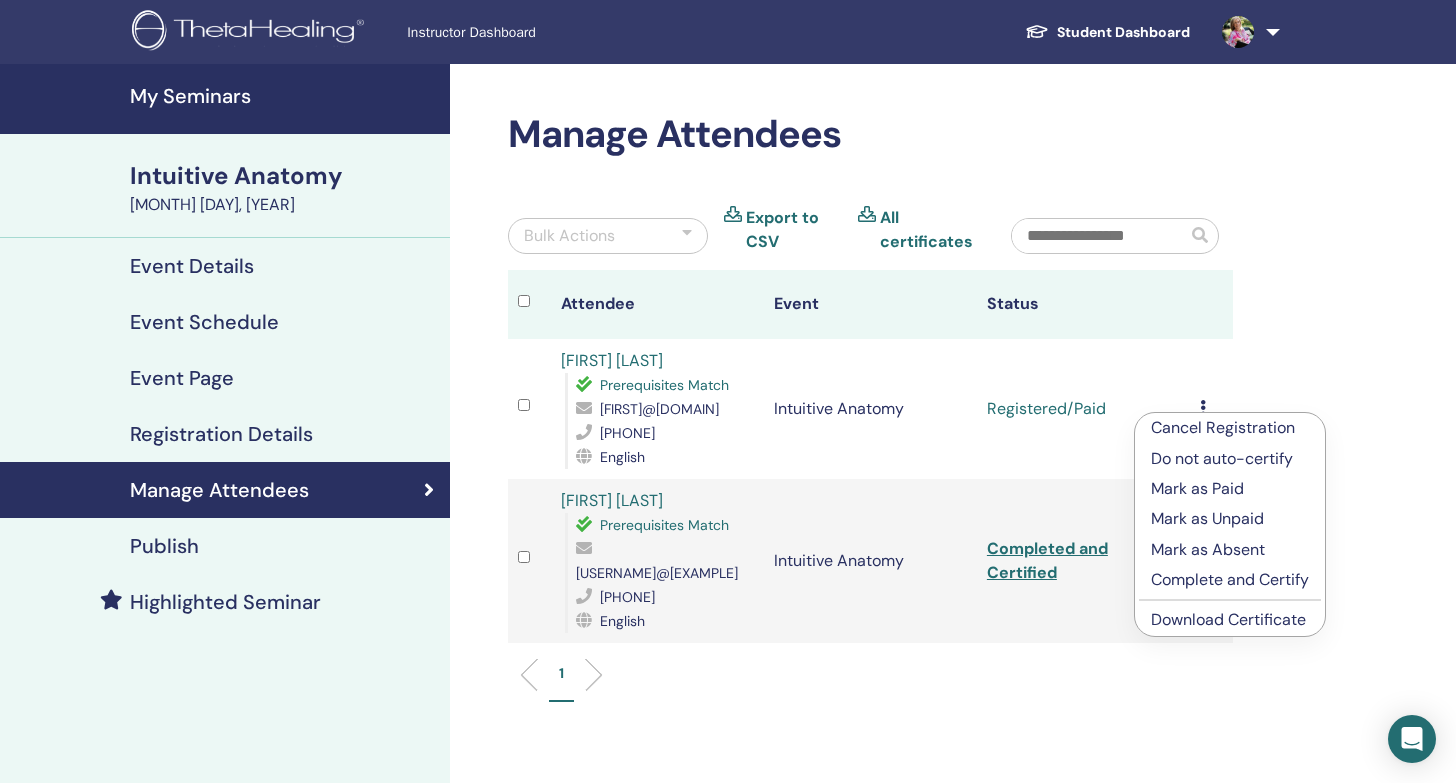 click on "Complete and Certify" at bounding box center [1230, 580] 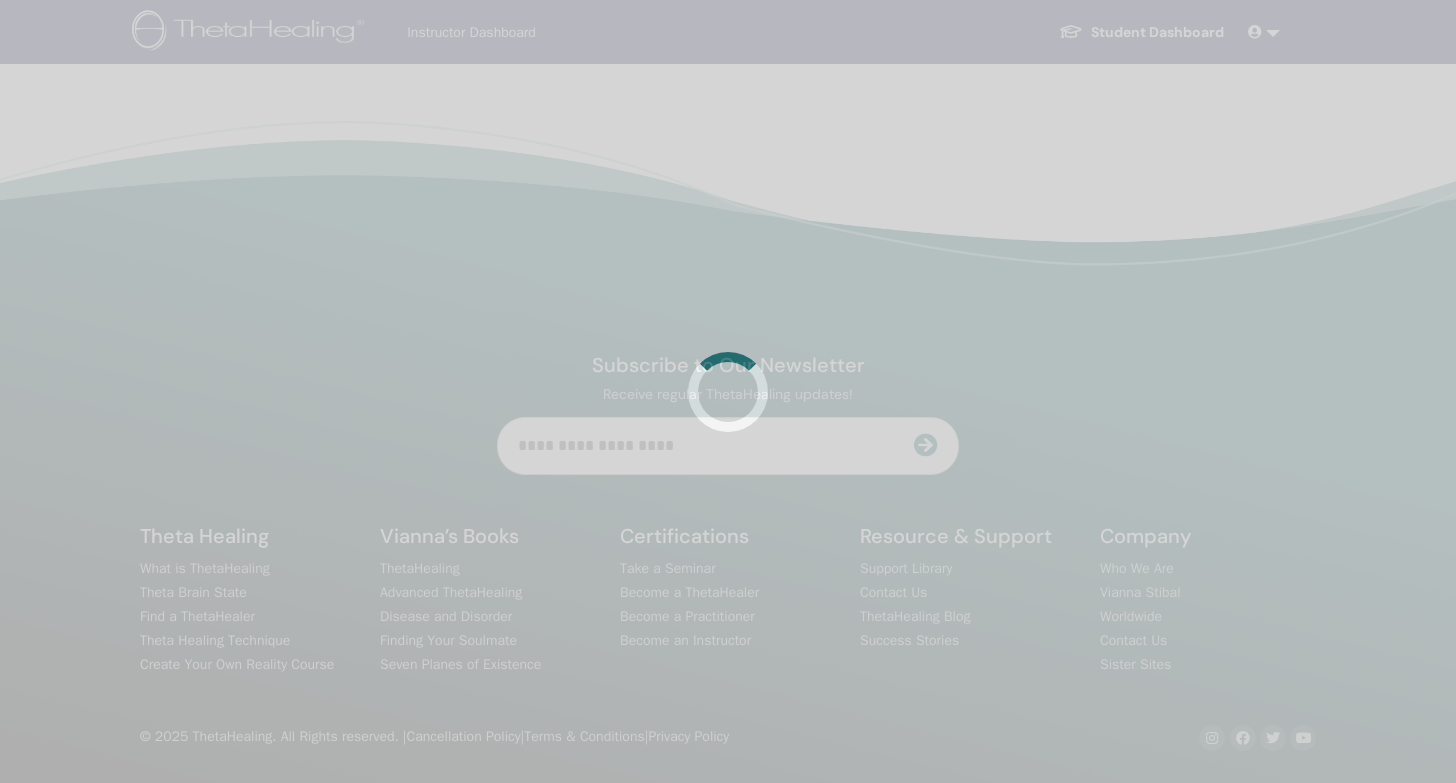 scroll, scrollTop: 0, scrollLeft: 0, axis: both 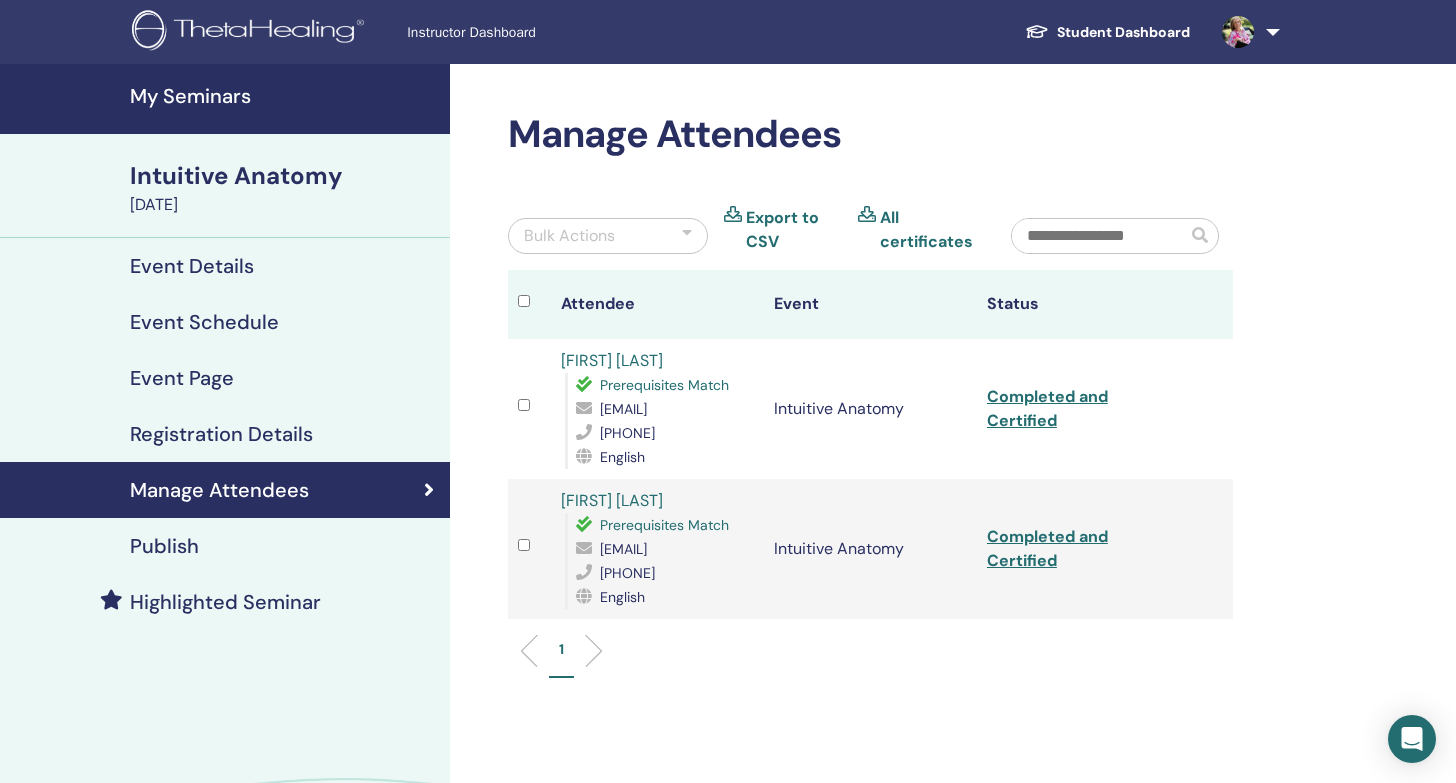 click on "My Seminars" at bounding box center [284, 96] 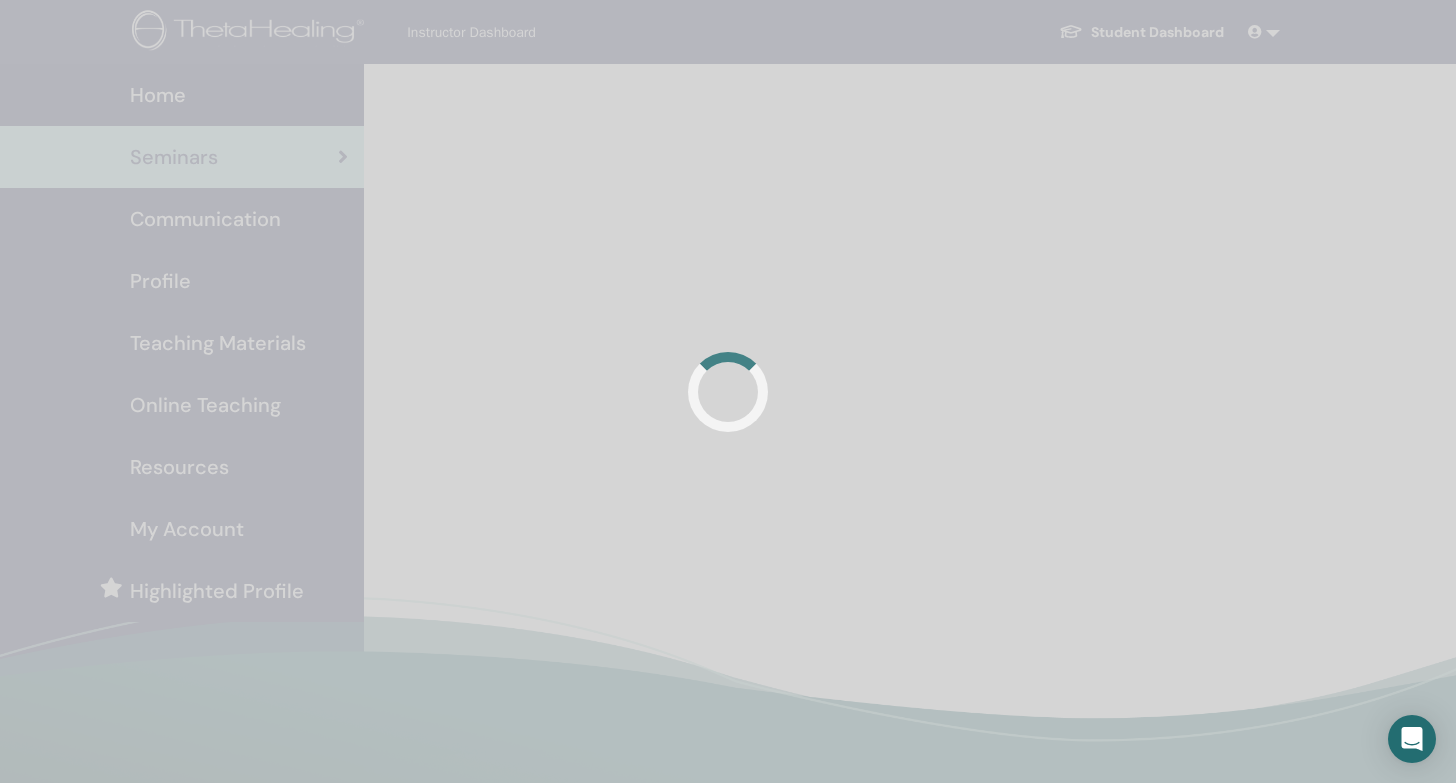 scroll, scrollTop: 0, scrollLeft: 0, axis: both 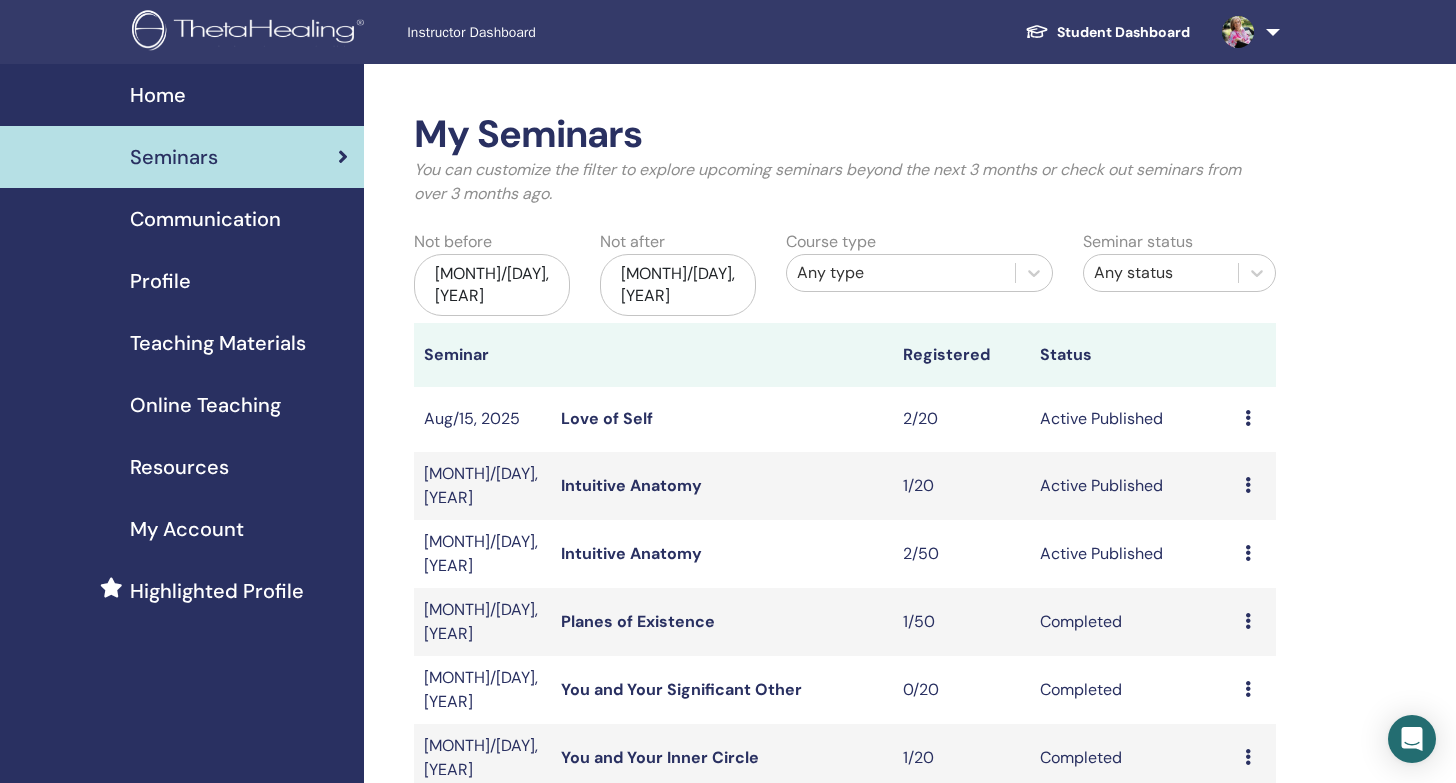 click at bounding box center [1248, 485] 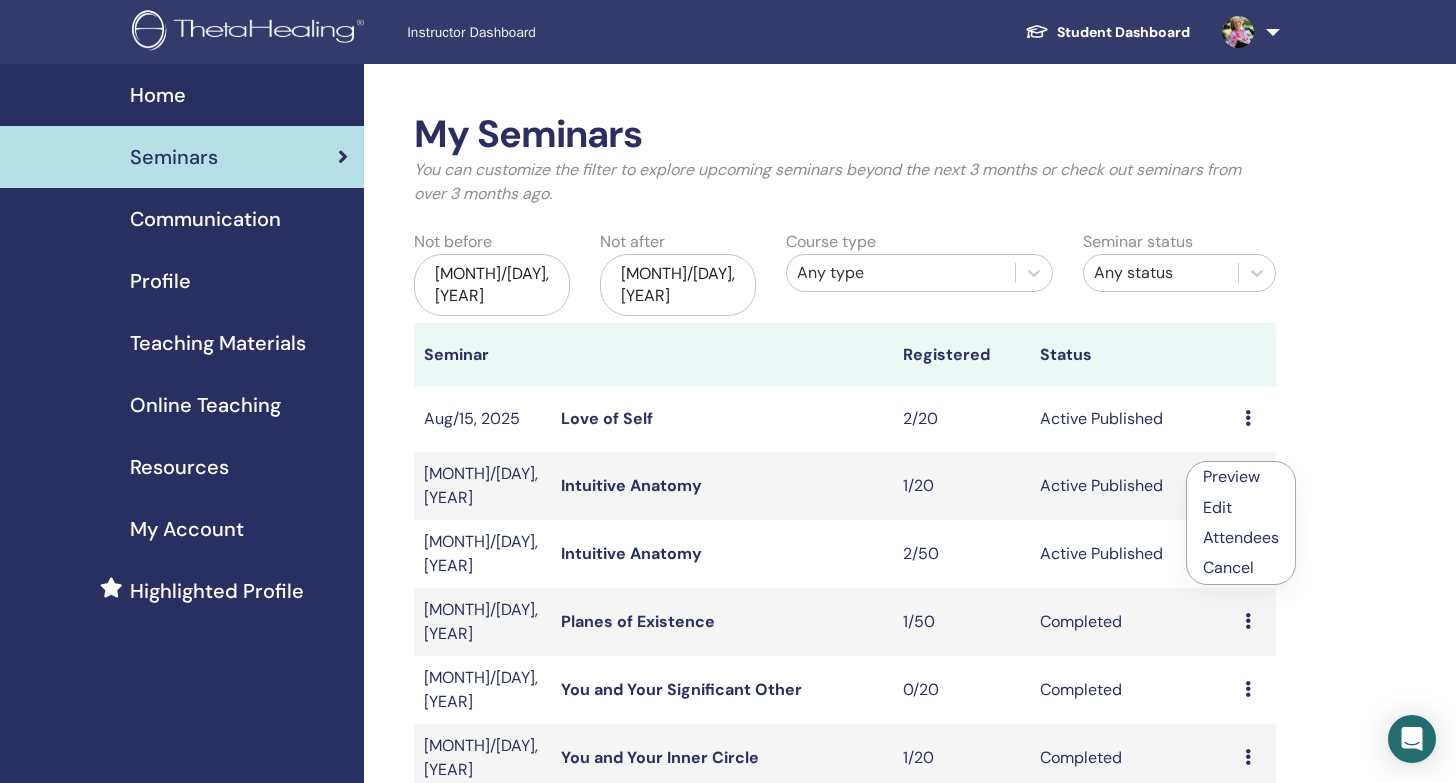 click on "Cancel" at bounding box center (1241, 568) 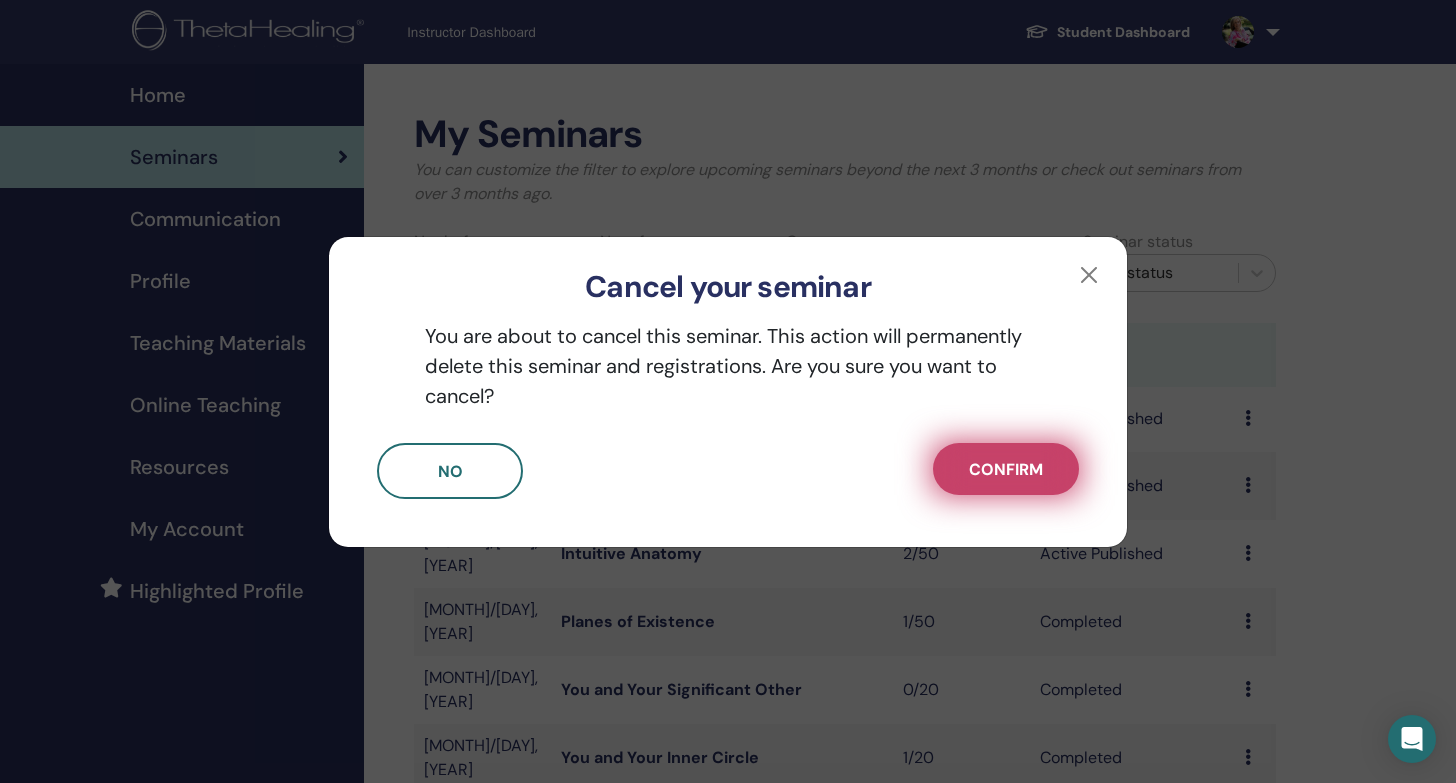 click on "Confirm" at bounding box center (1006, 469) 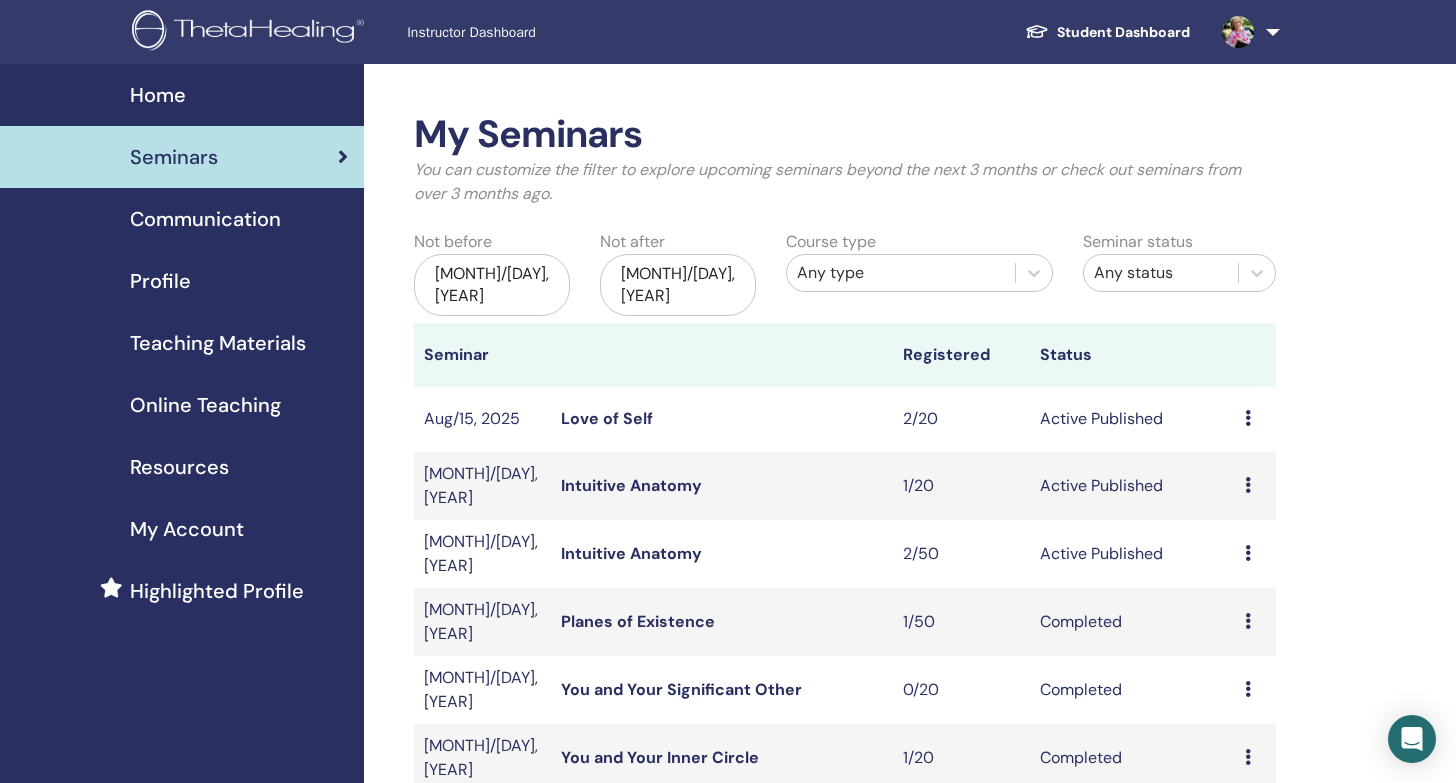 click at bounding box center [1248, 485] 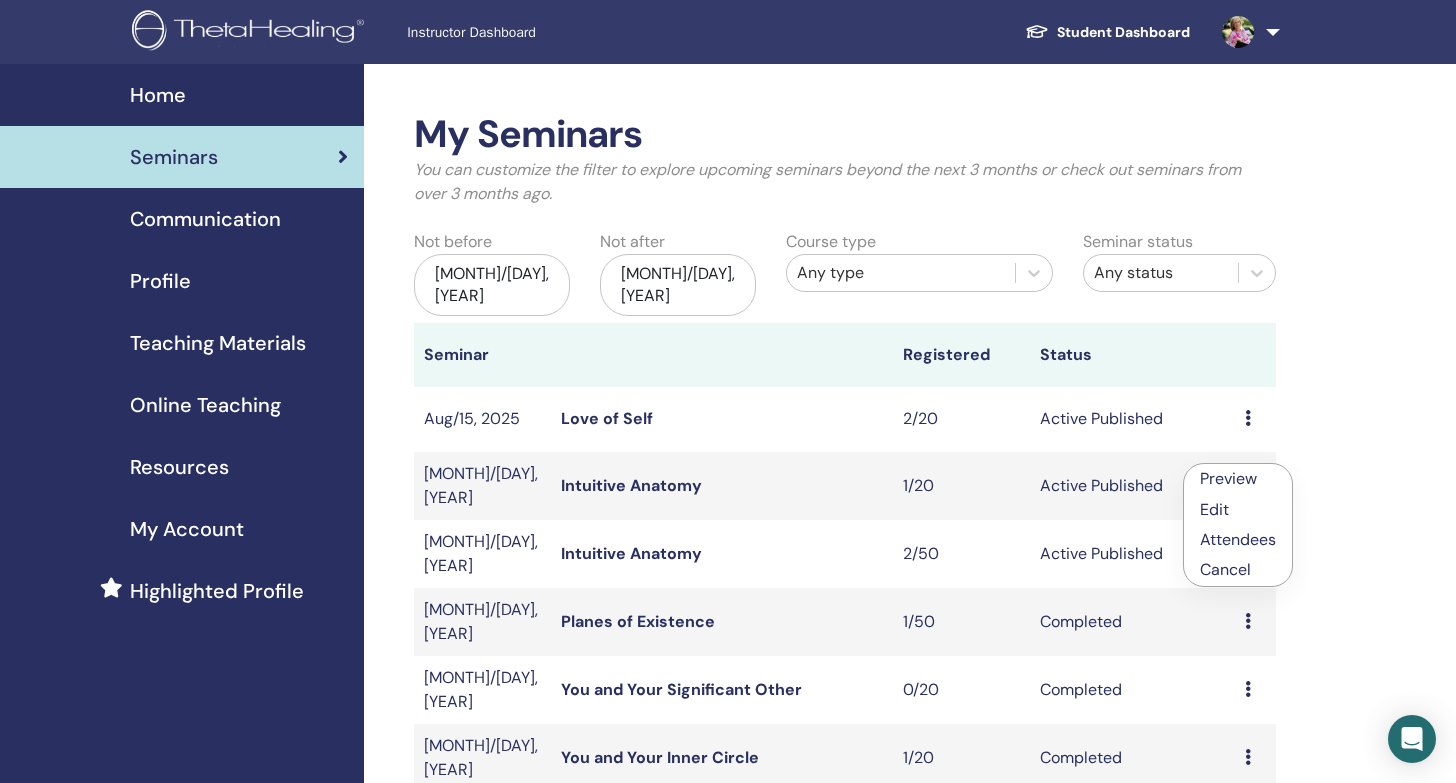 click on "Attendees" at bounding box center (1238, 539) 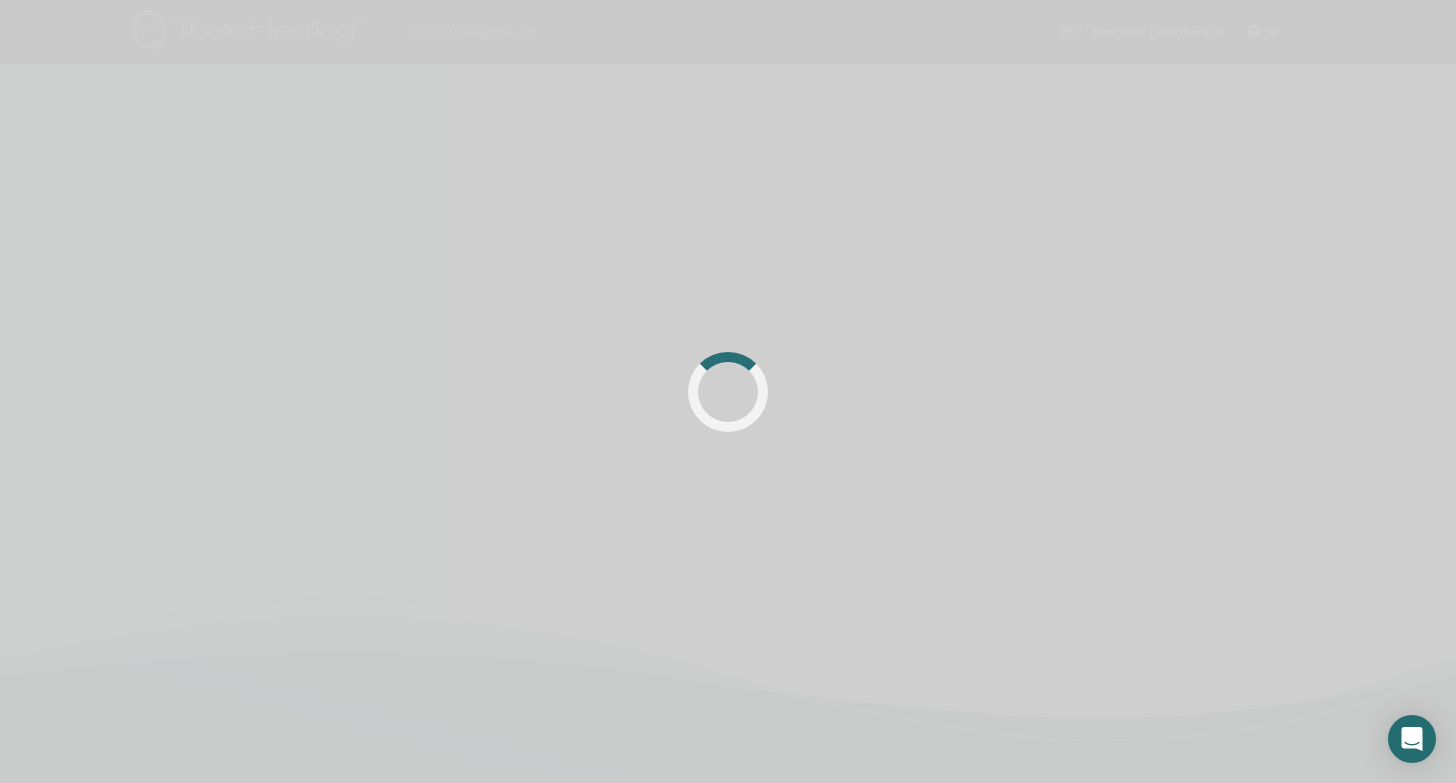 scroll, scrollTop: 0, scrollLeft: 0, axis: both 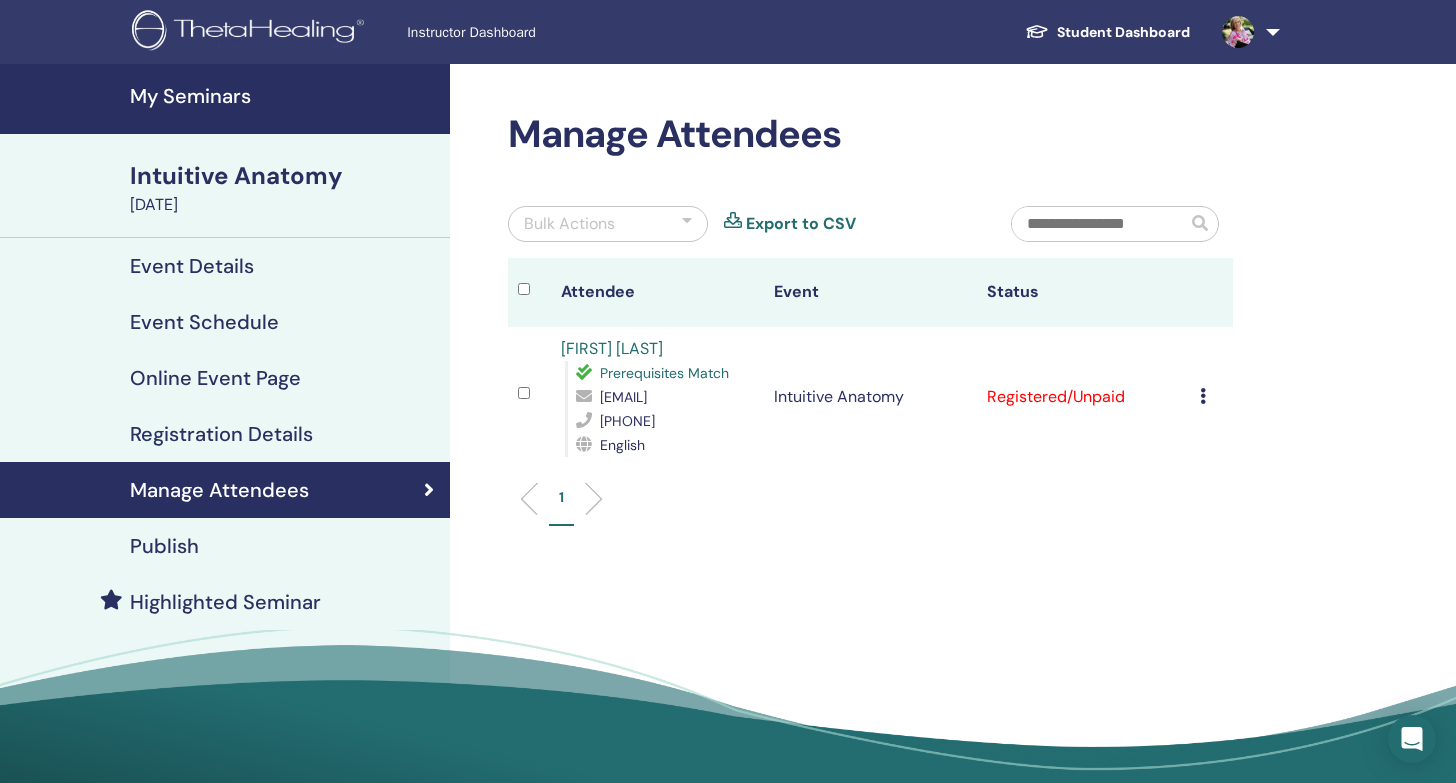 click at bounding box center [1203, 396] 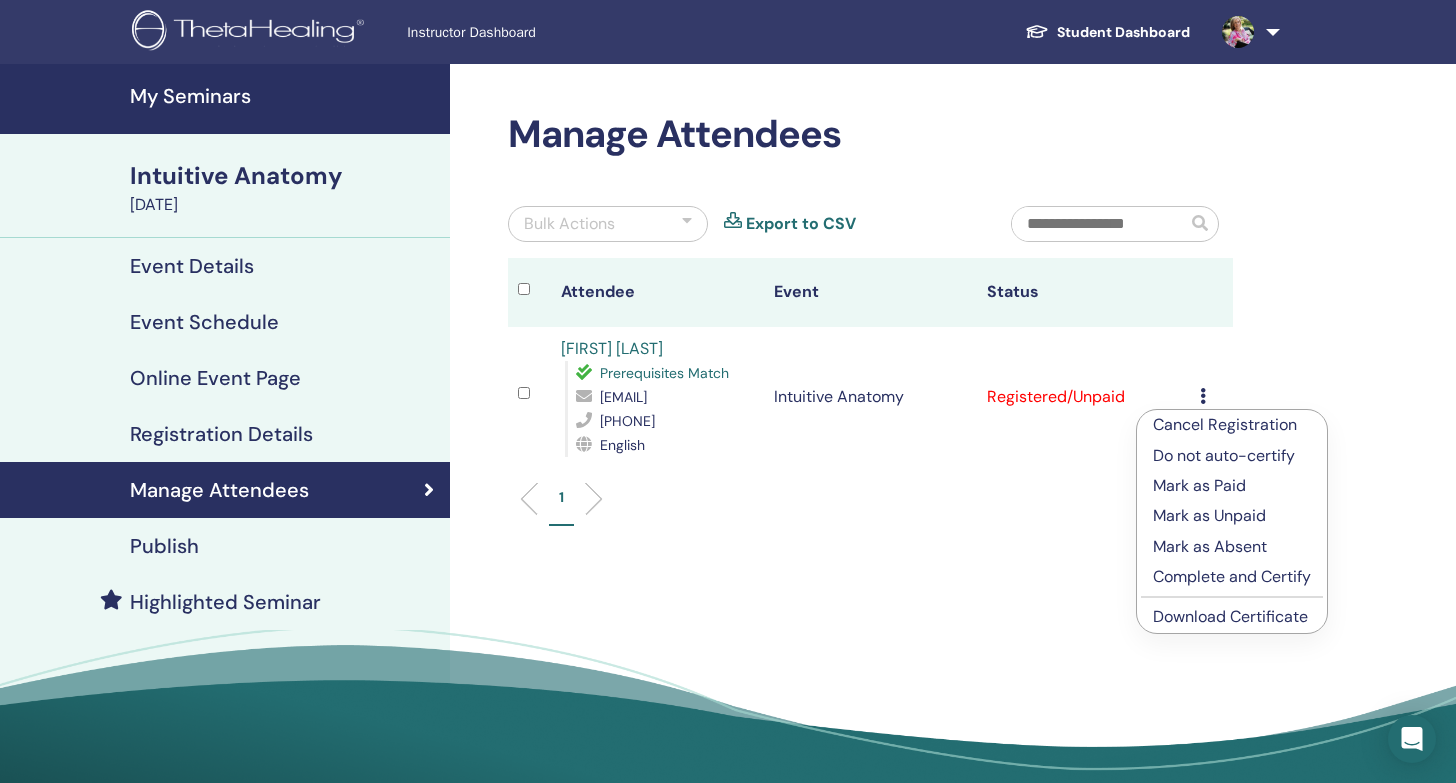 click on "Cancel Registration" at bounding box center [1232, 425] 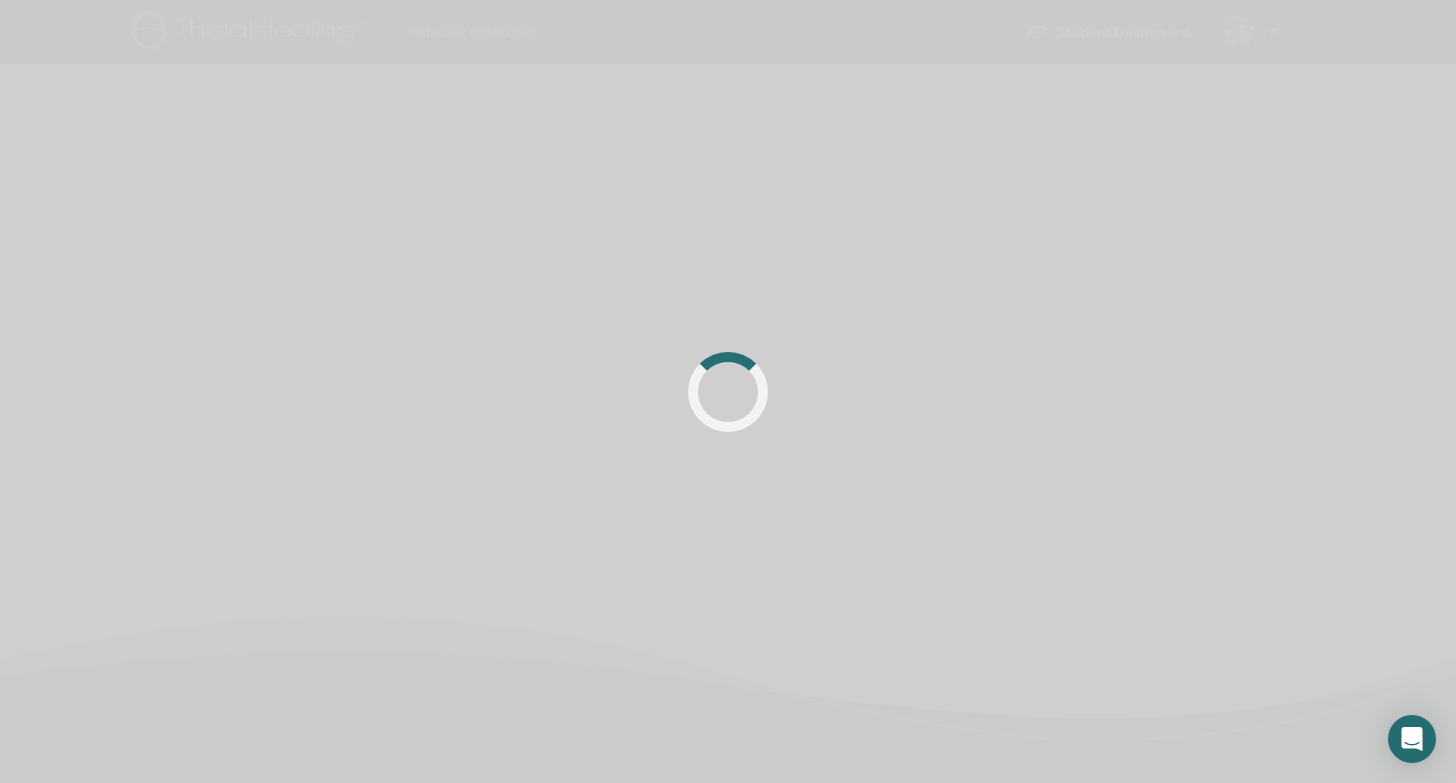 scroll, scrollTop: 0, scrollLeft: 0, axis: both 